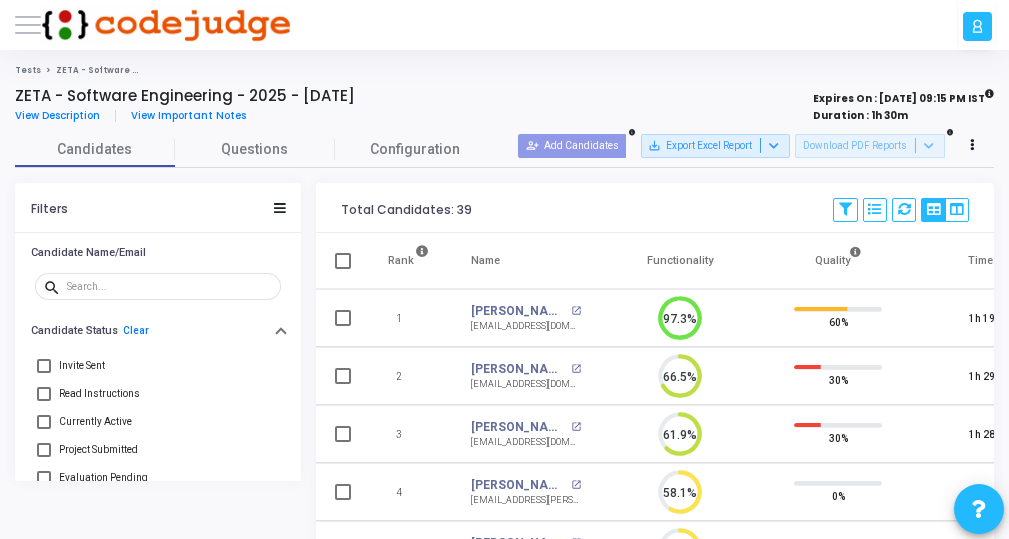 scroll, scrollTop: 0, scrollLeft: 0, axis: both 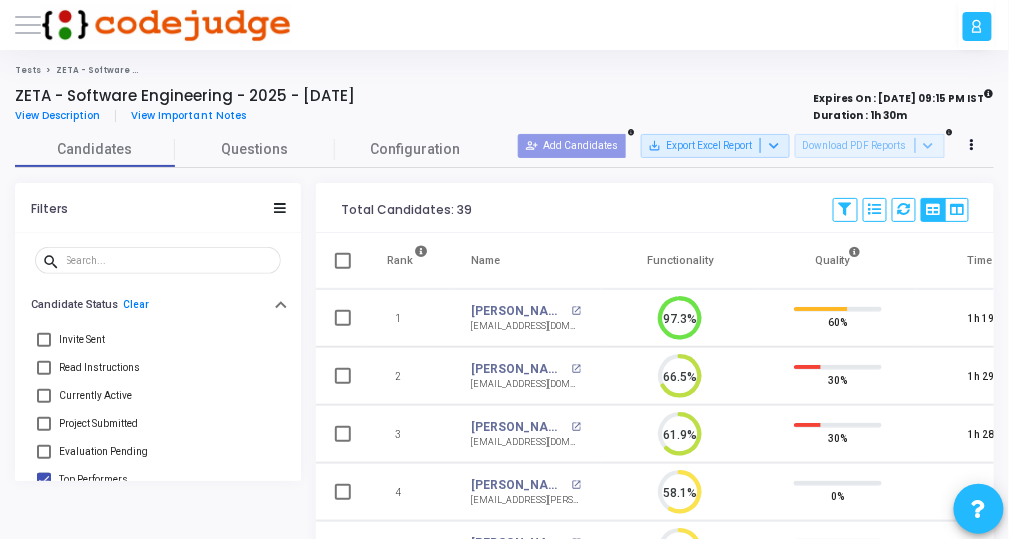 click on "Invite Sent" at bounding box center (158, 340) 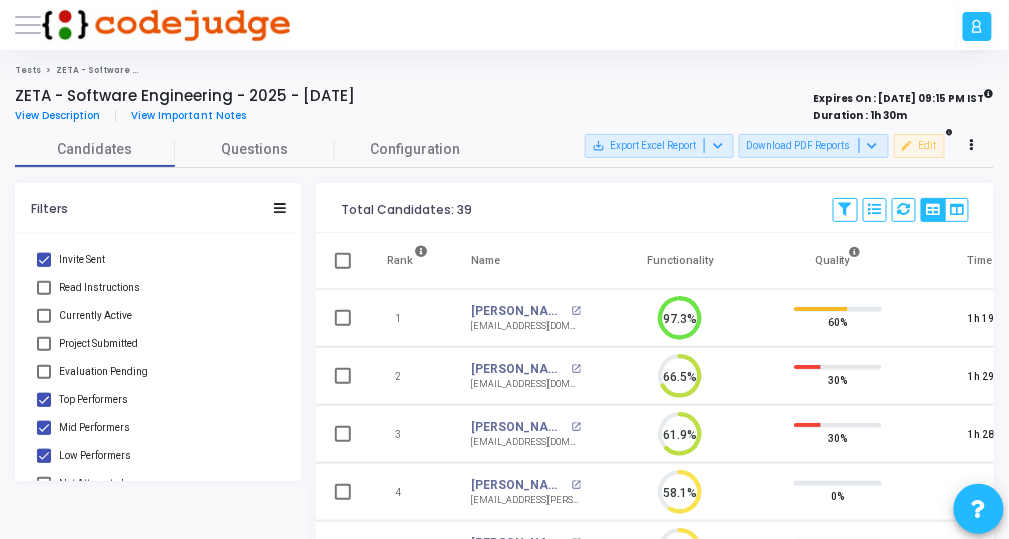 click at bounding box center (44, 400) 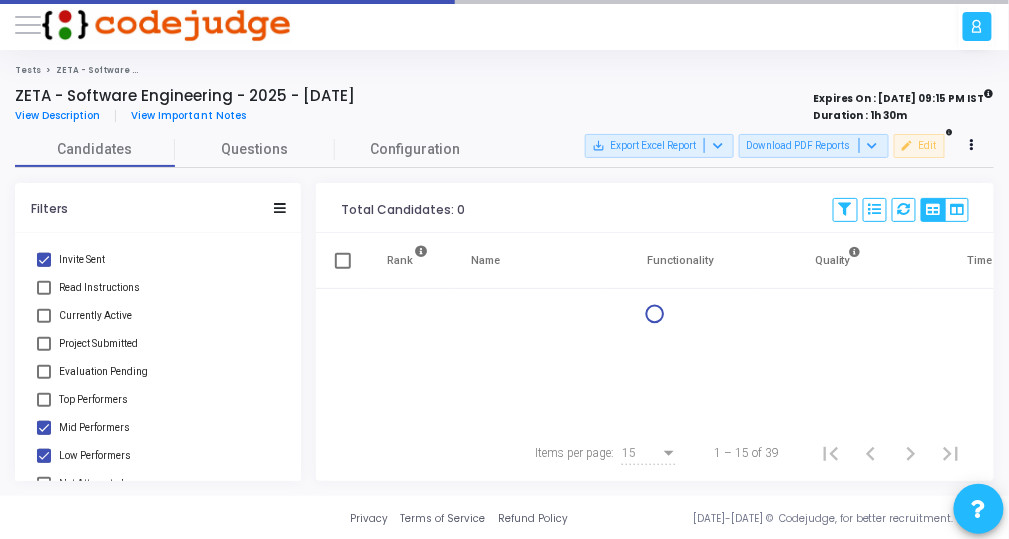 click at bounding box center (44, 428) 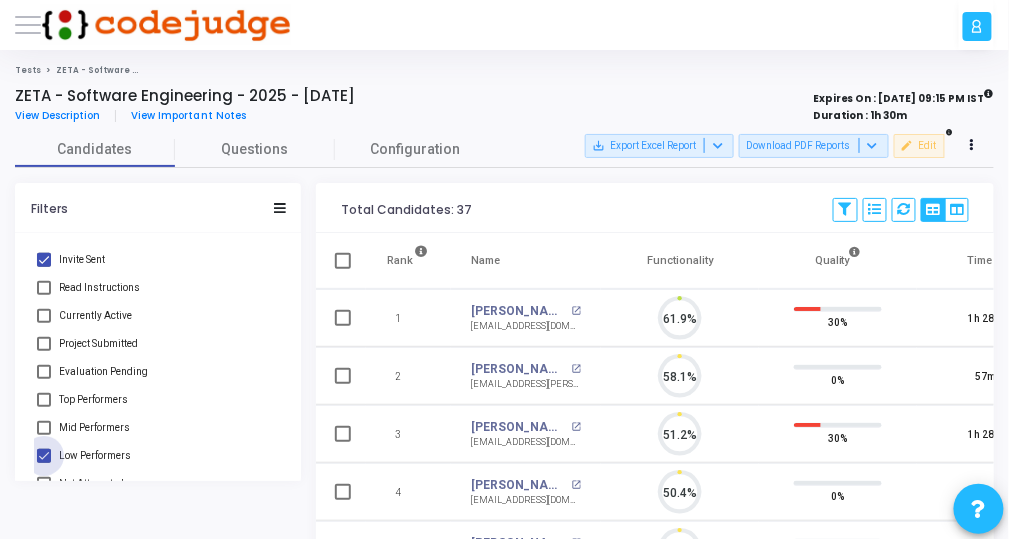 click at bounding box center [44, 456] 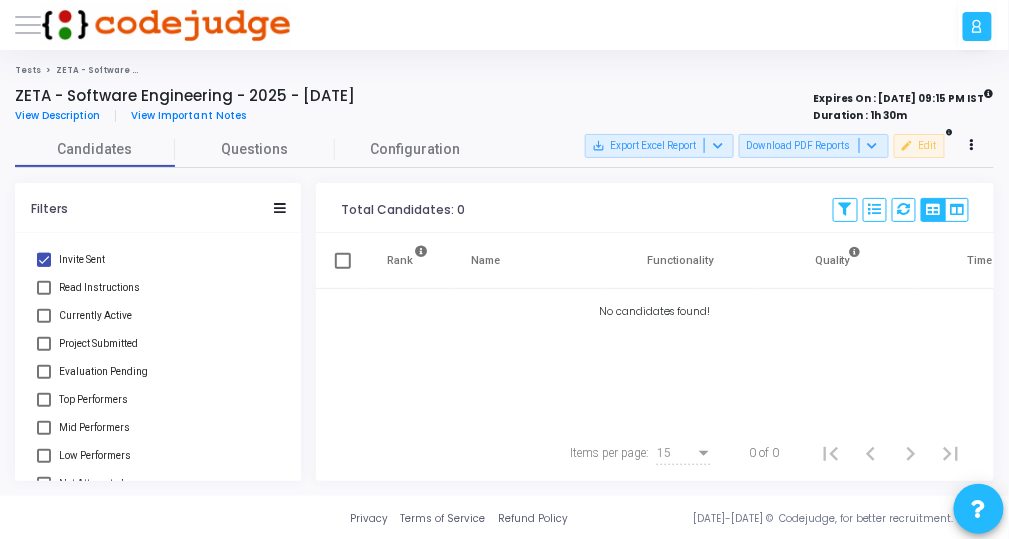 click at bounding box center [44, 288] 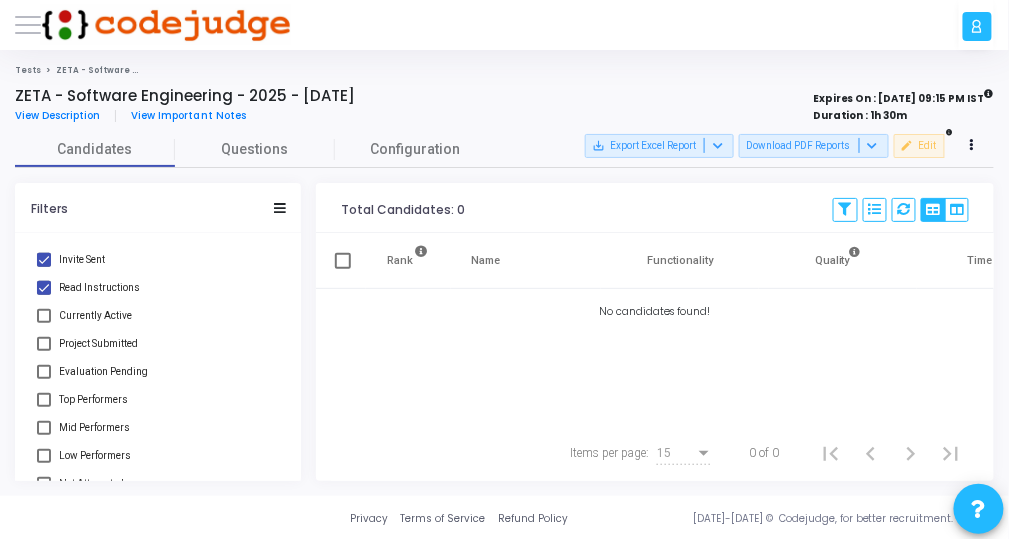 click at bounding box center [44, 316] 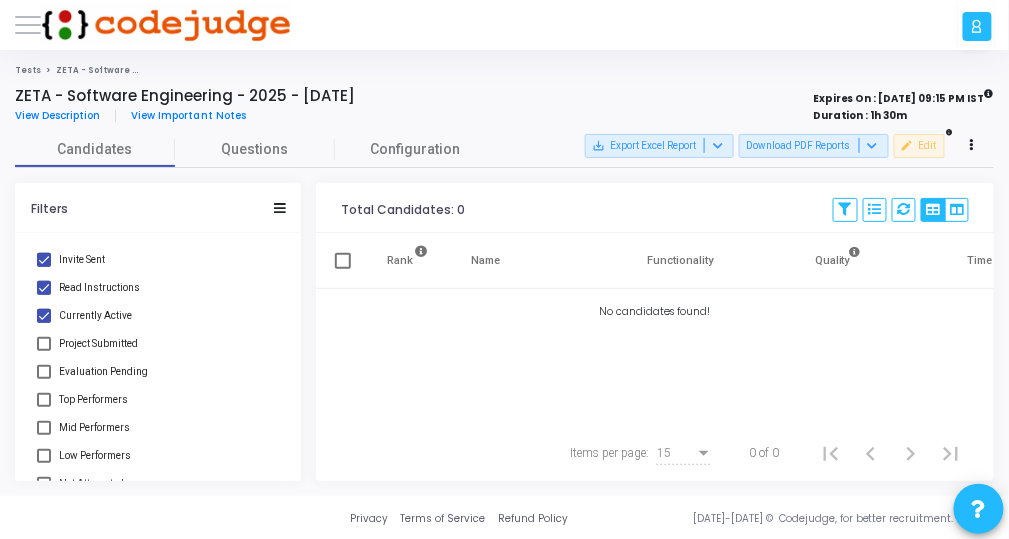 click on "Read Instructions" at bounding box center [158, 288] 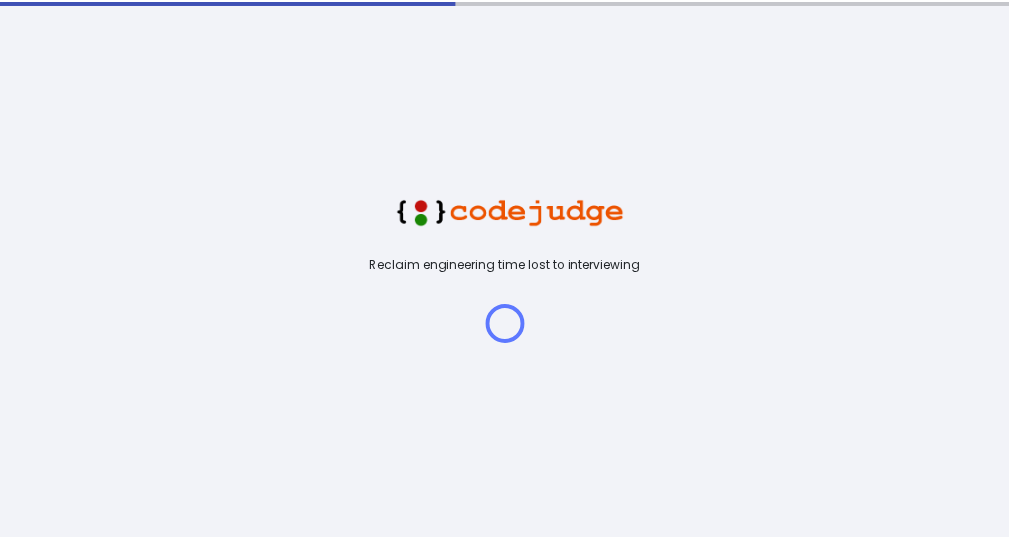 scroll, scrollTop: 0, scrollLeft: 0, axis: both 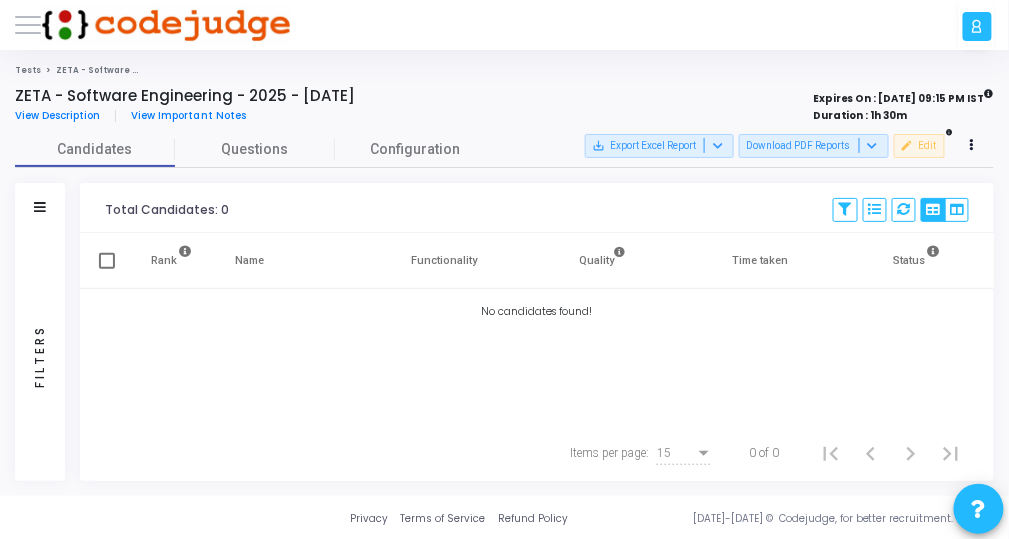 click on "Filters" at bounding box center [40, 208] 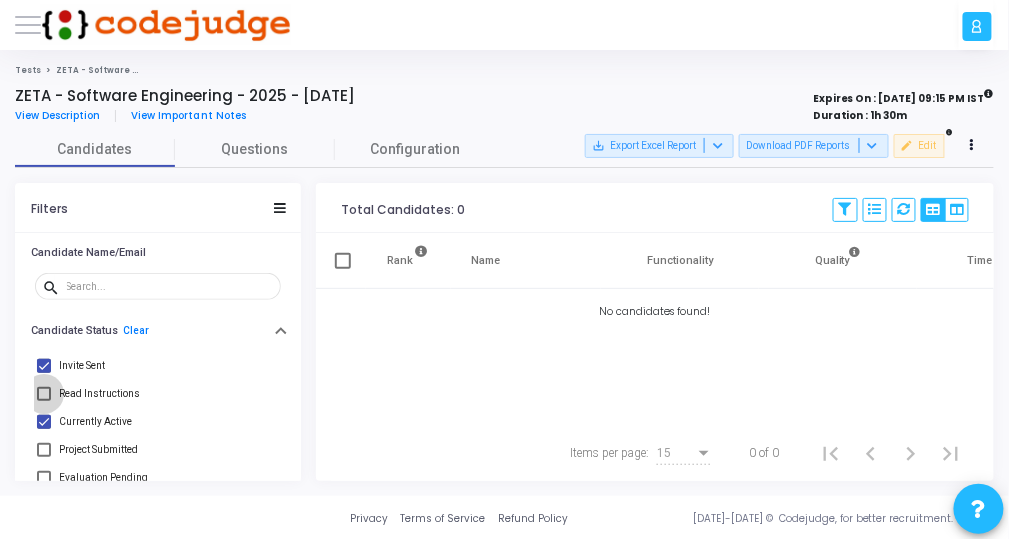 click on "Read Instructions" at bounding box center [99, 394] 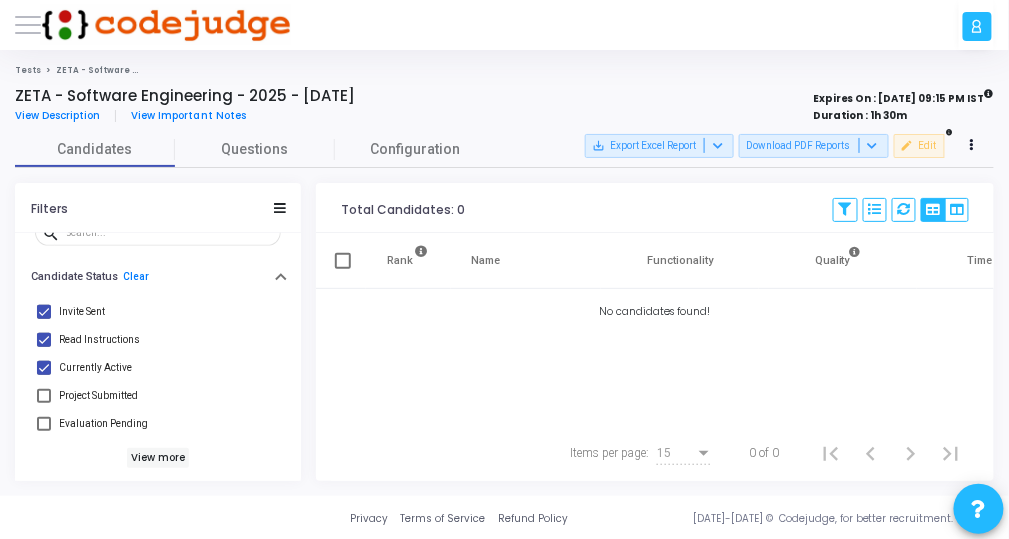 scroll, scrollTop: 80, scrollLeft: 0, axis: vertical 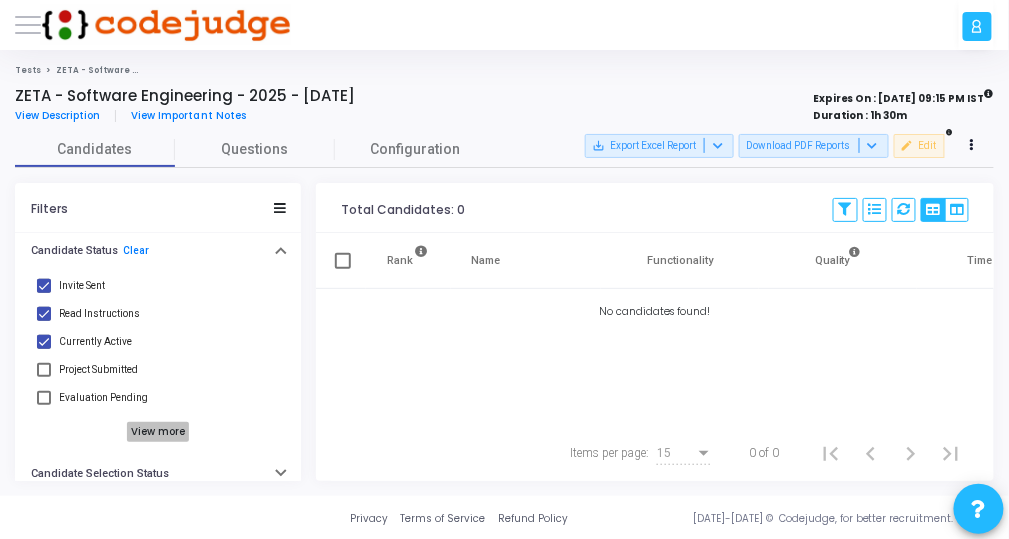 click on "View more" at bounding box center (158, 432) 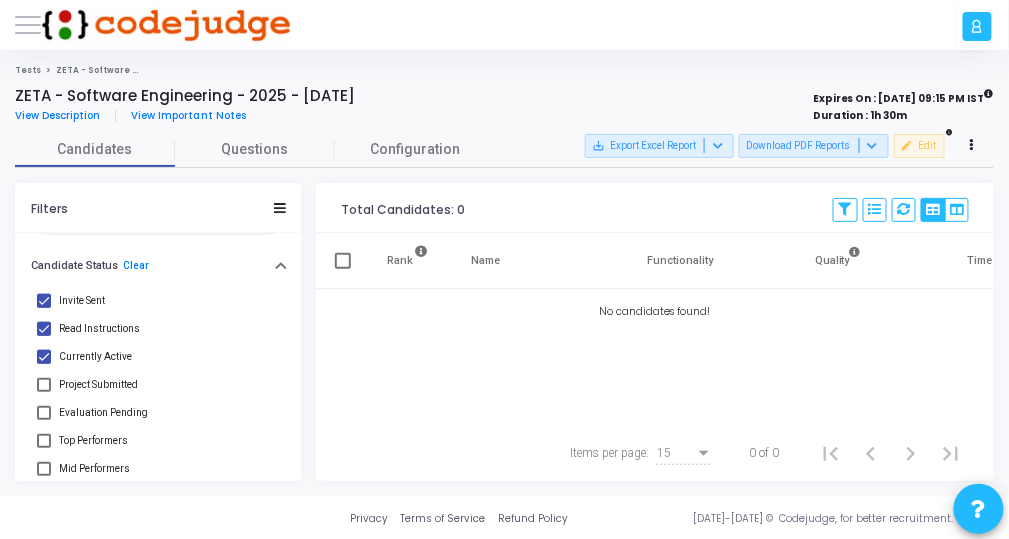 scroll, scrollTop: 0, scrollLeft: 0, axis: both 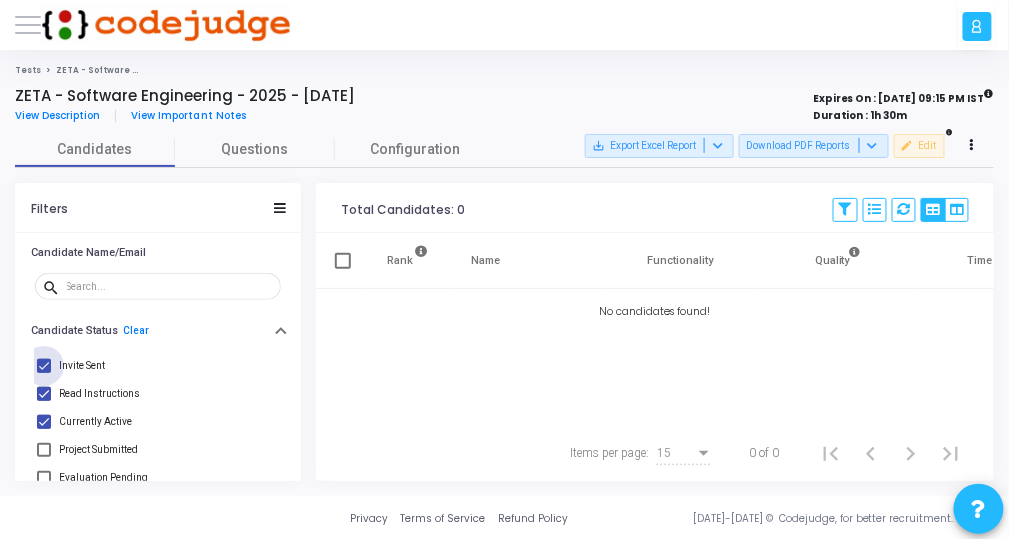 drag, startPoint x: 49, startPoint y: 357, endPoint x: 45, endPoint y: 372, distance: 15.524175 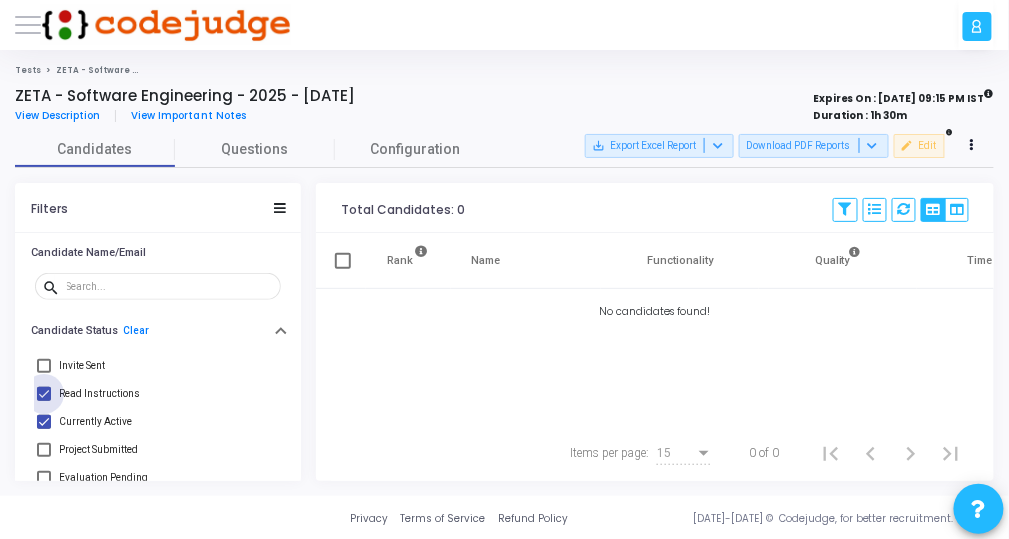 click at bounding box center [44, 394] 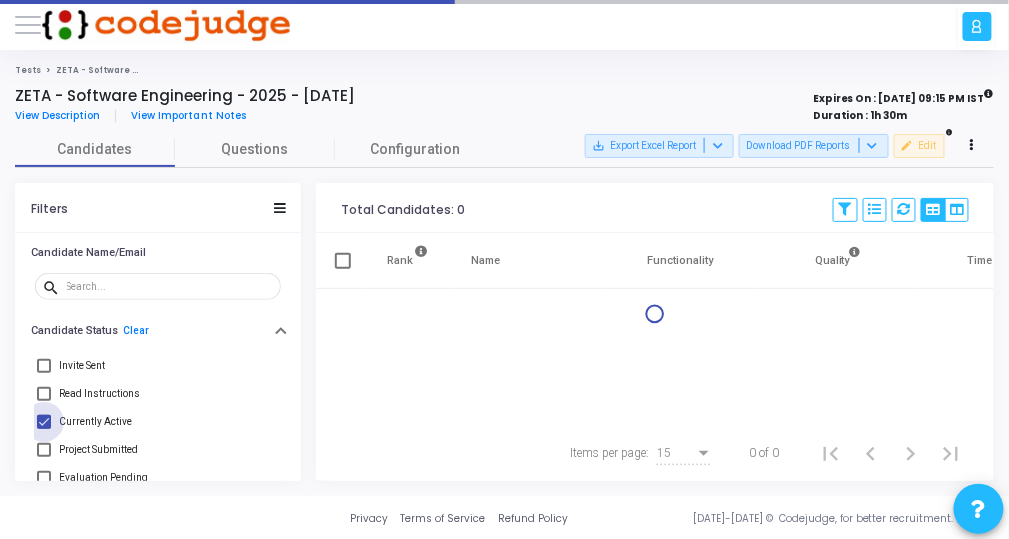 click at bounding box center (44, 422) 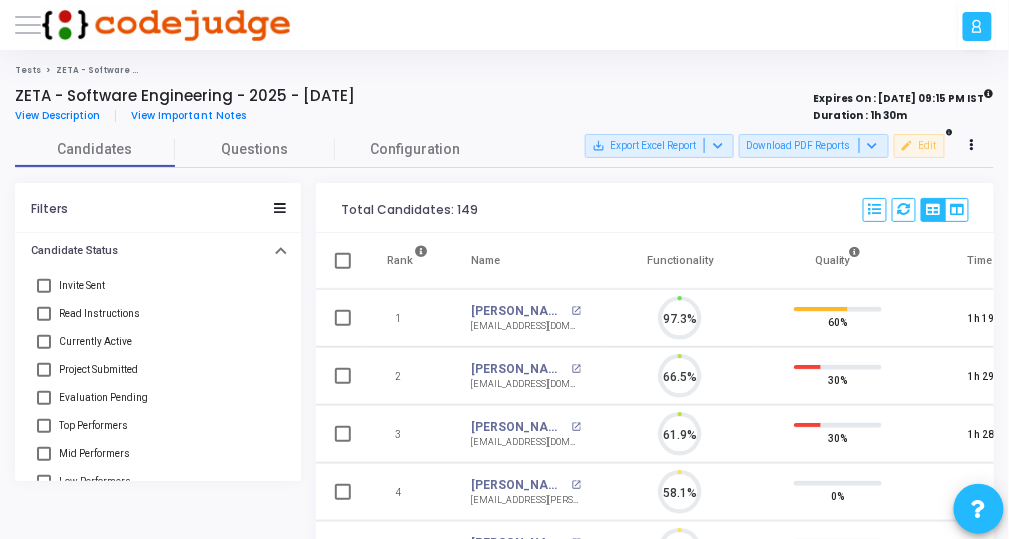 scroll, scrollTop: 240, scrollLeft: 0, axis: vertical 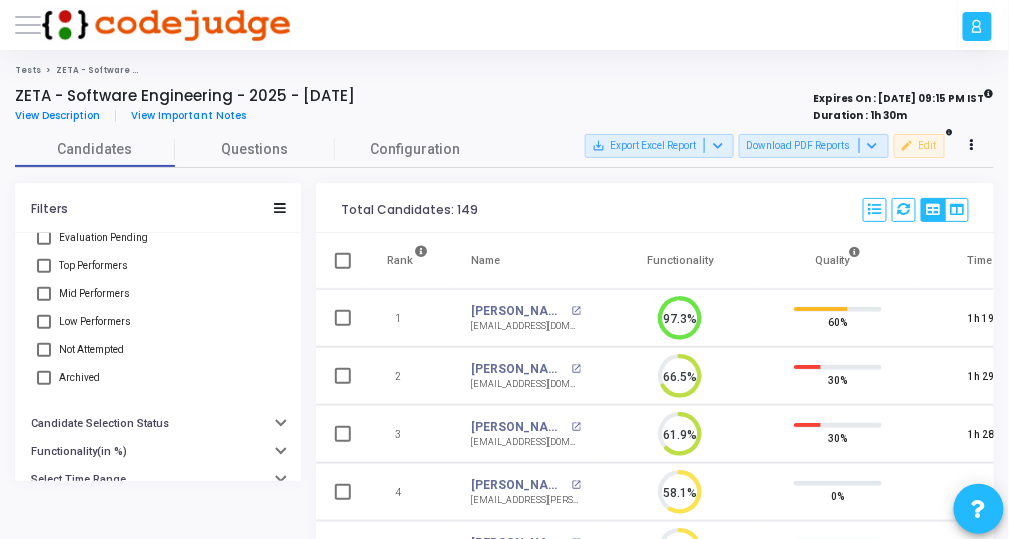 click at bounding box center [44, 350] 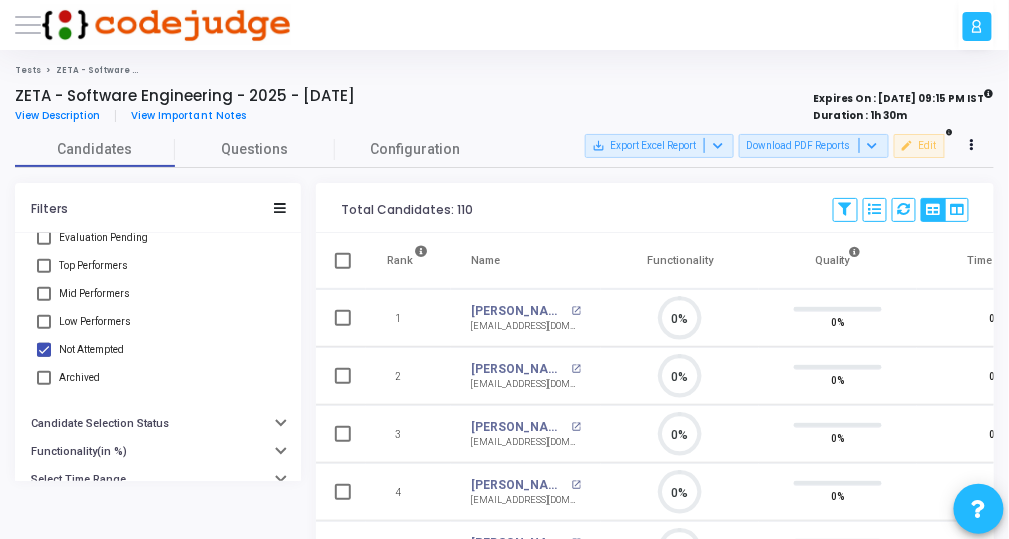 click at bounding box center [343, 261] 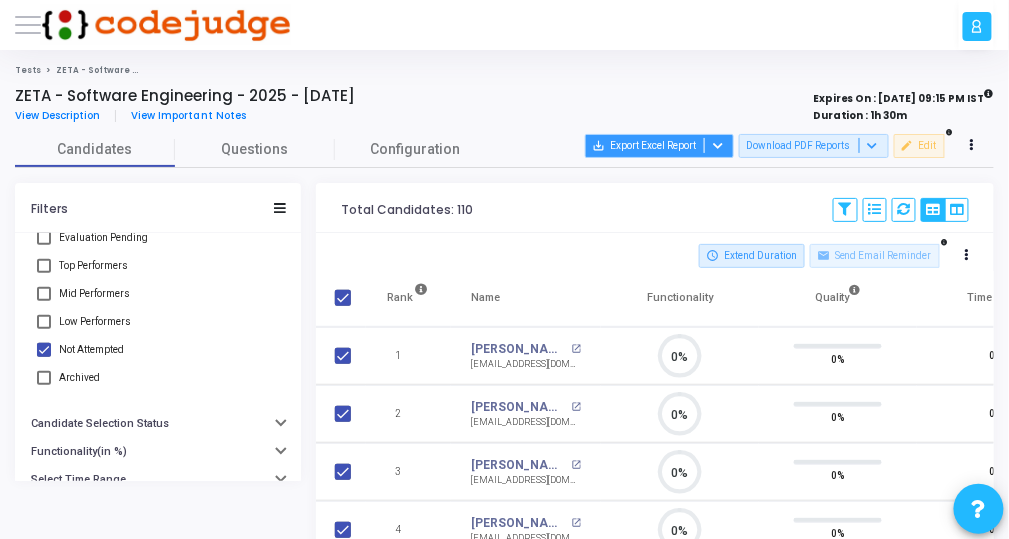 click at bounding box center (715, 145) 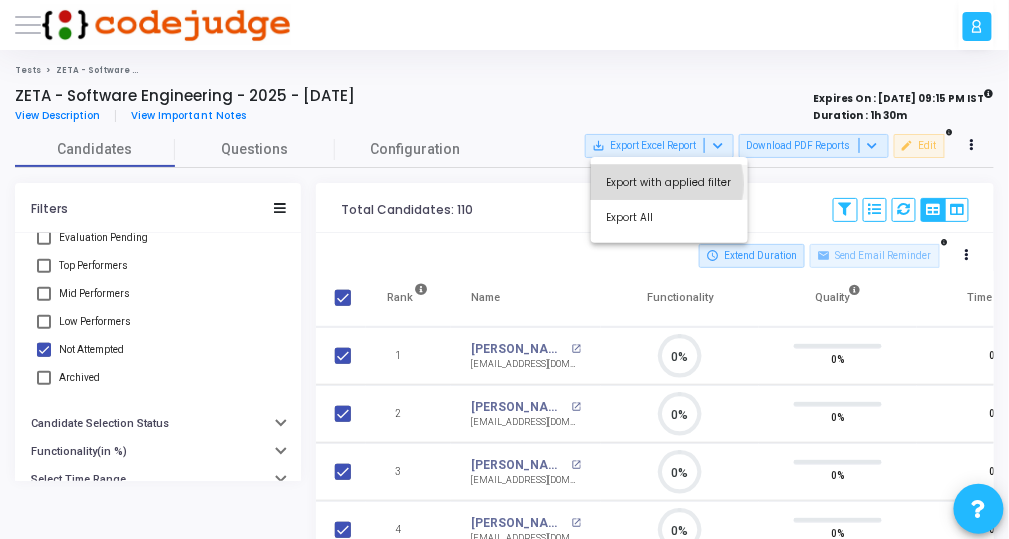 click on "Export with applied filter" at bounding box center [669, 182] 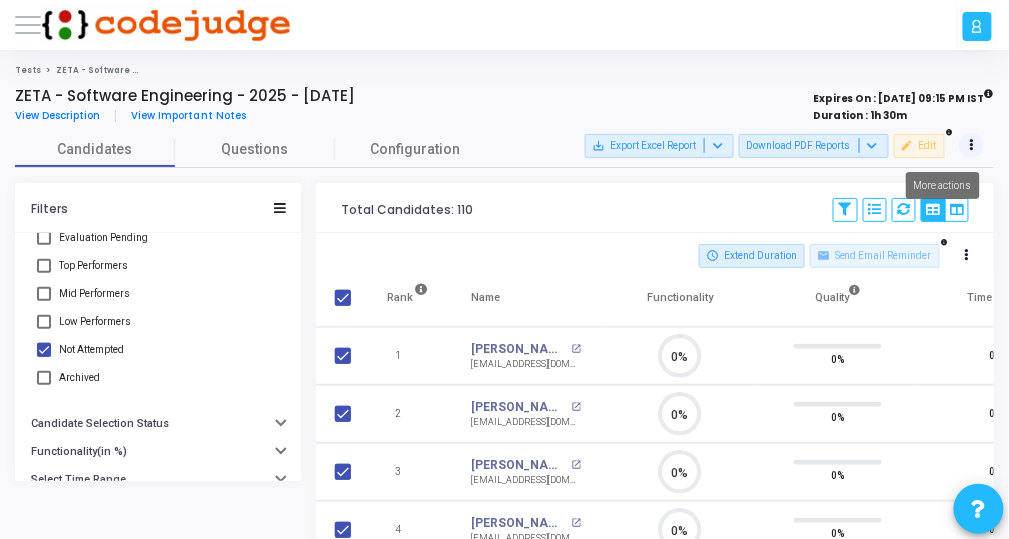 click at bounding box center (971, 145) 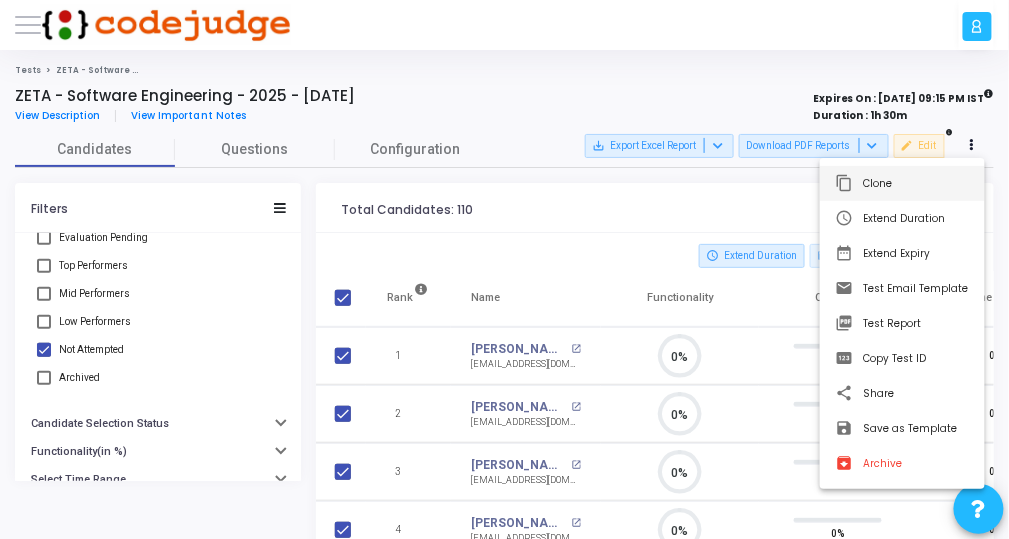 click on "content_copy  Clone" at bounding box center [902, 183] 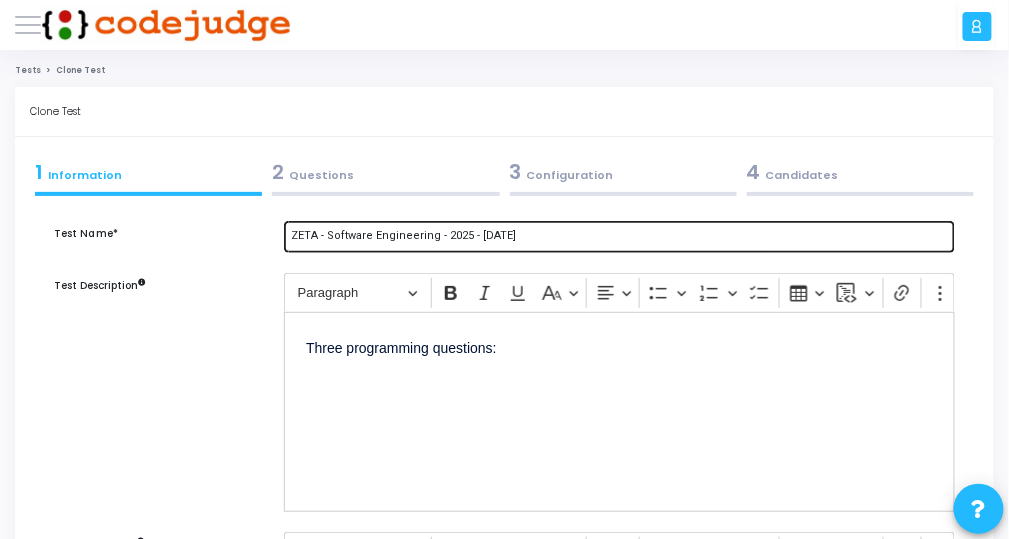 click on "ZETA - Software Engineering - 2025 - [DATE]" at bounding box center [620, 236] 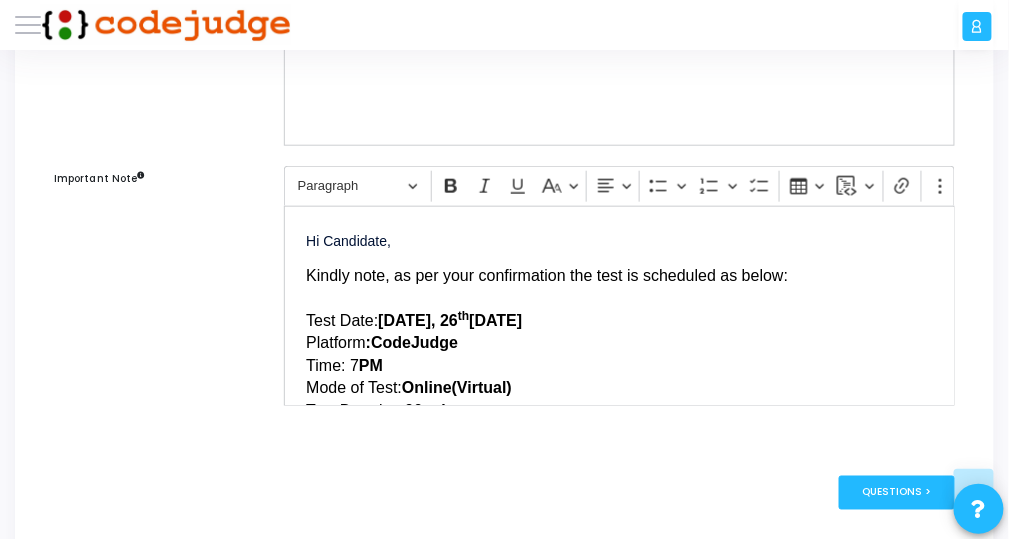 scroll, scrollTop: 400, scrollLeft: 0, axis: vertical 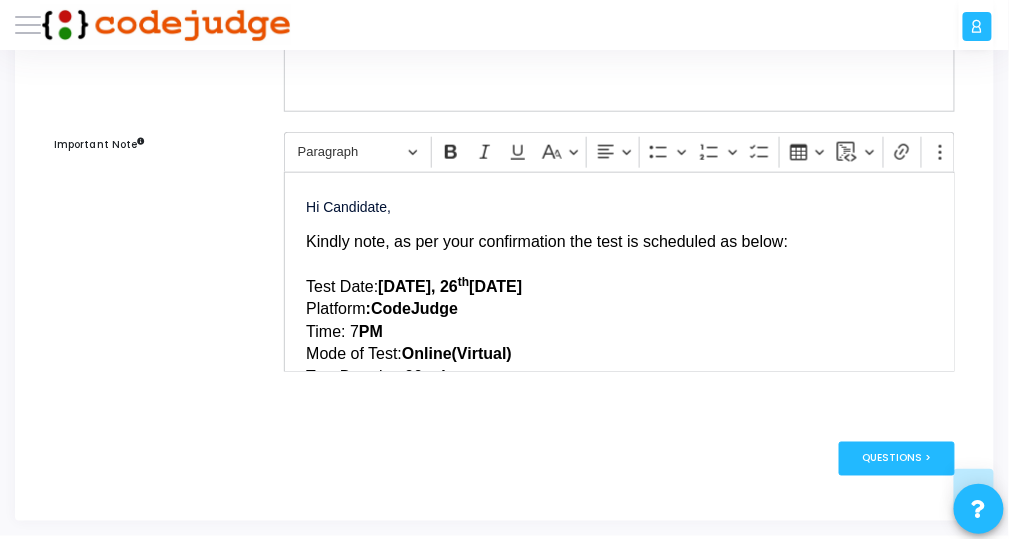 type on "ZETA - Software Engineering - 2025 - 27th July" 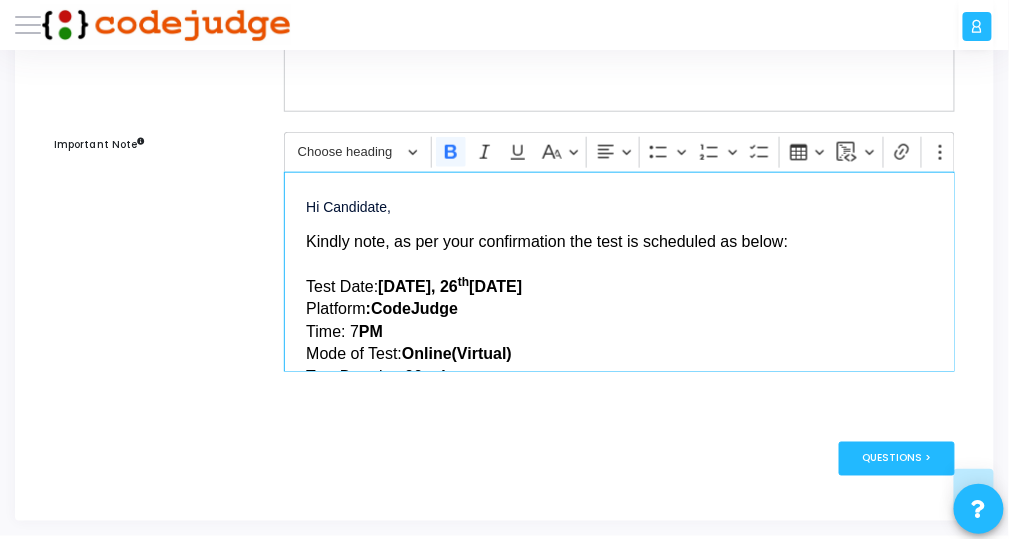 click on "Saturday, 26 th  July 2025" at bounding box center [450, 286] 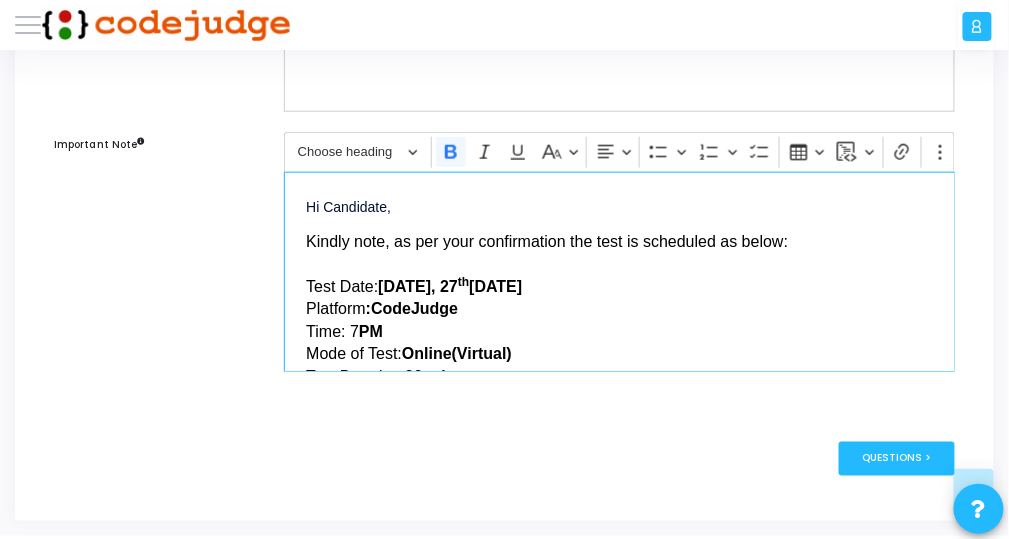 click on "Saturday, 27 th  July 2025" at bounding box center [450, 286] 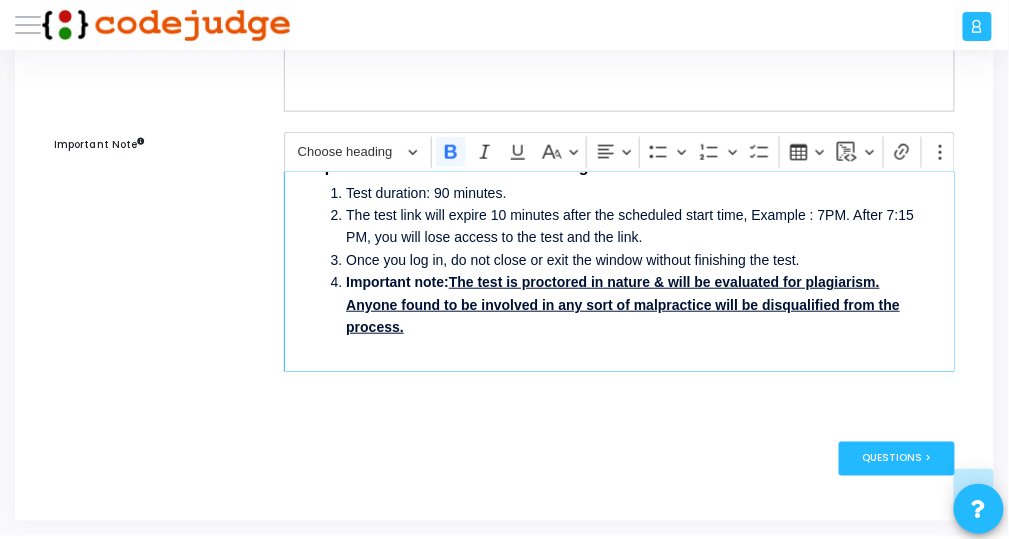 scroll, scrollTop: 286, scrollLeft: 0, axis: vertical 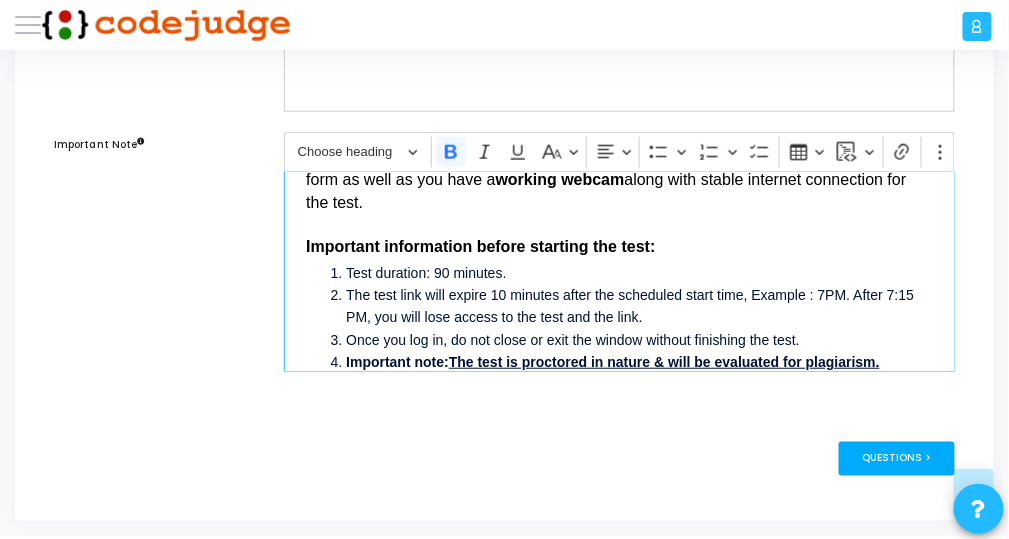 click on "Questions >" at bounding box center [897, 459] 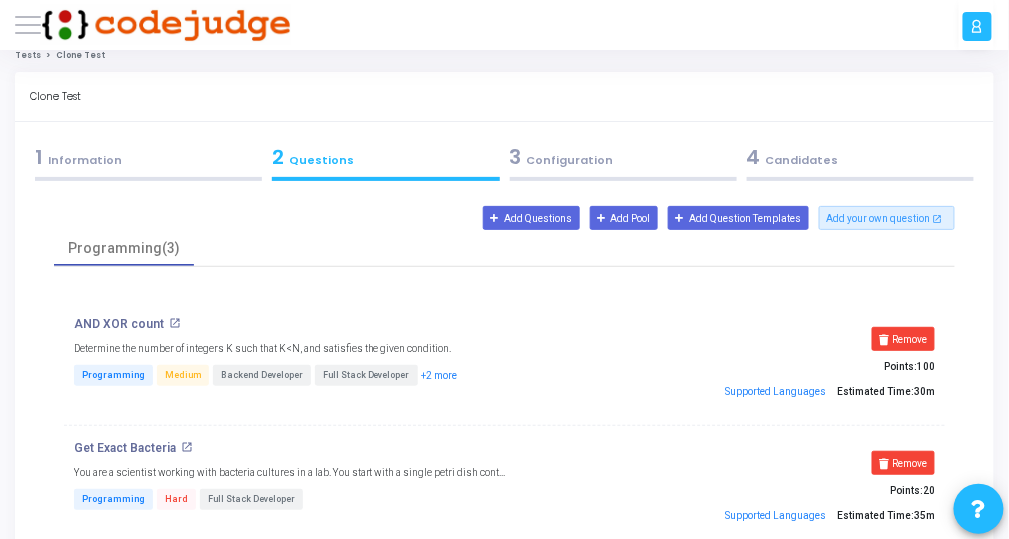scroll, scrollTop: 0, scrollLeft: 0, axis: both 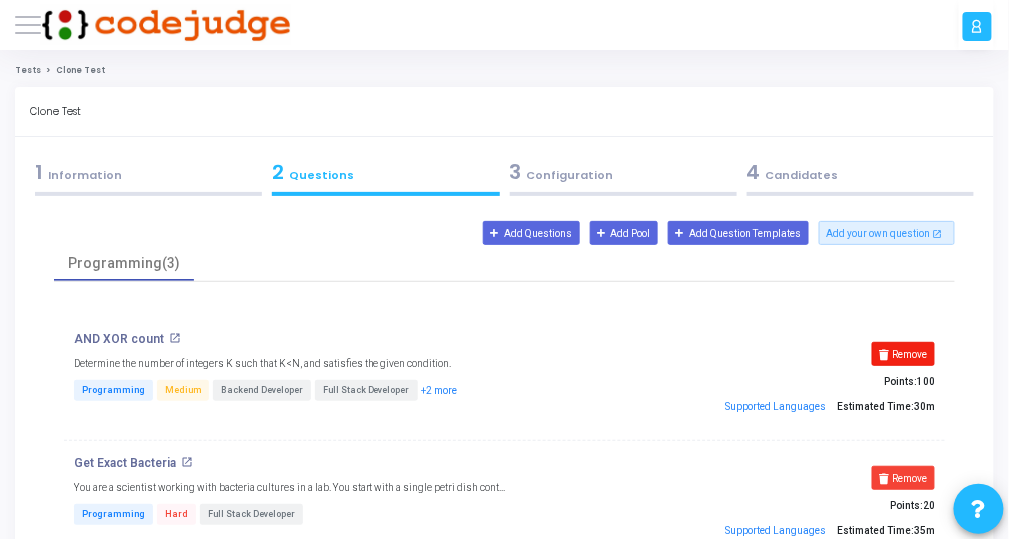click on "Remove" at bounding box center [904, 354] 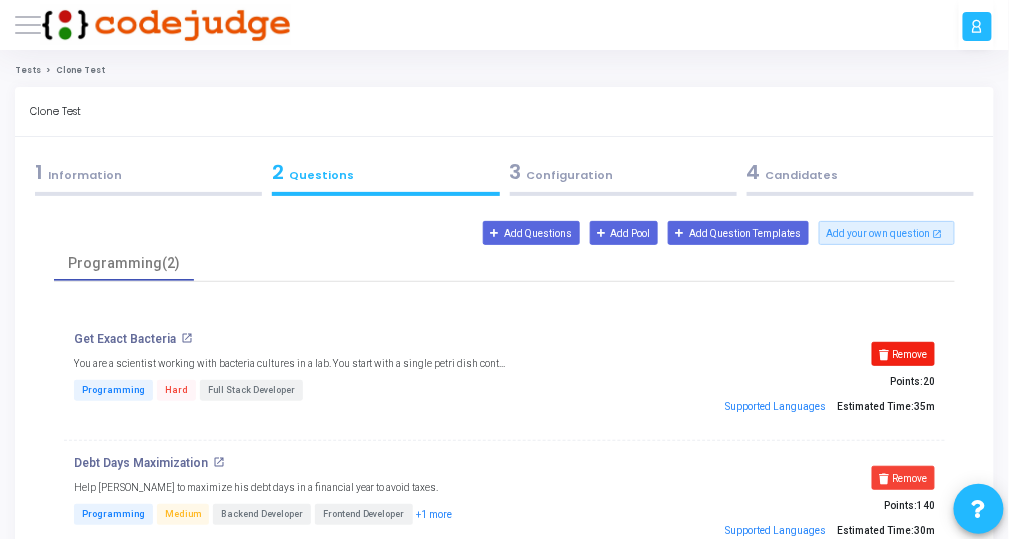 click on "Remove" at bounding box center [904, 354] 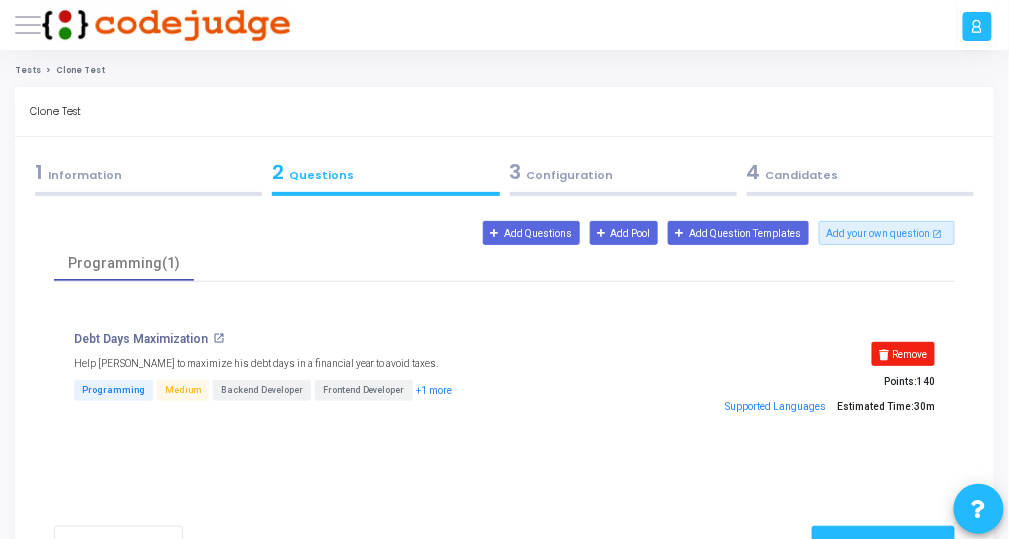 click on "Remove" at bounding box center [904, 354] 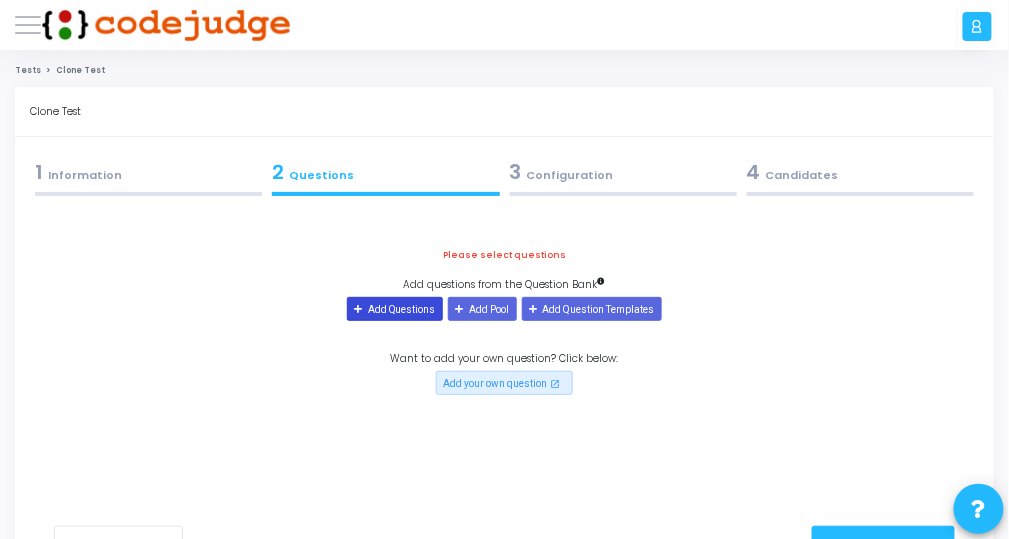 click on "Add Questions" at bounding box center (395, 309) 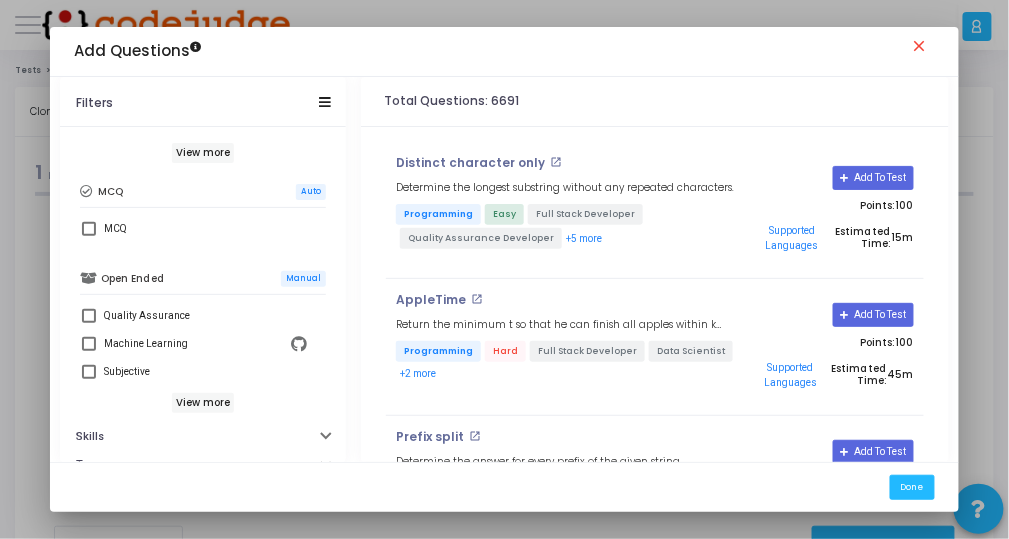 scroll, scrollTop: 546, scrollLeft: 0, axis: vertical 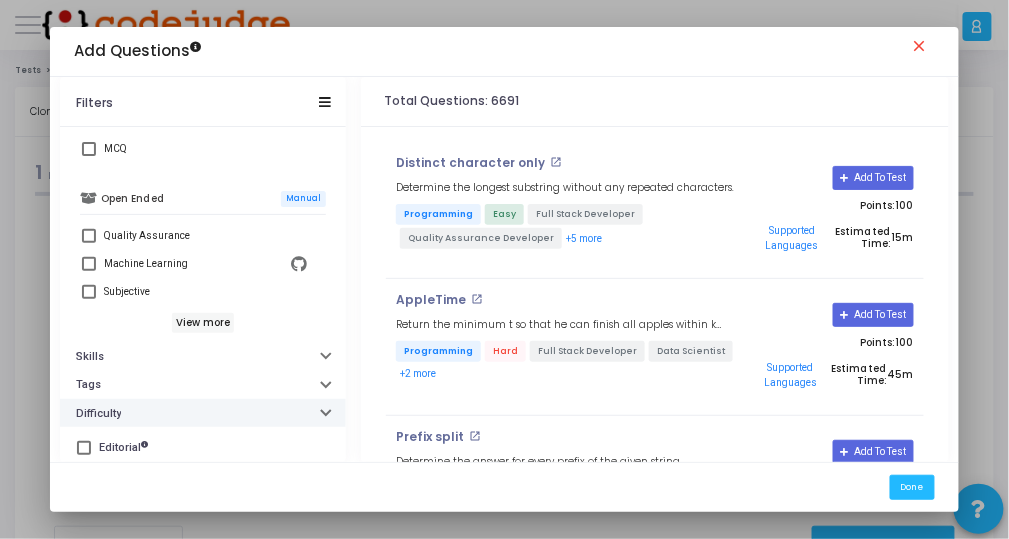 click on "Difficulty" at bounding box center (98, 413) 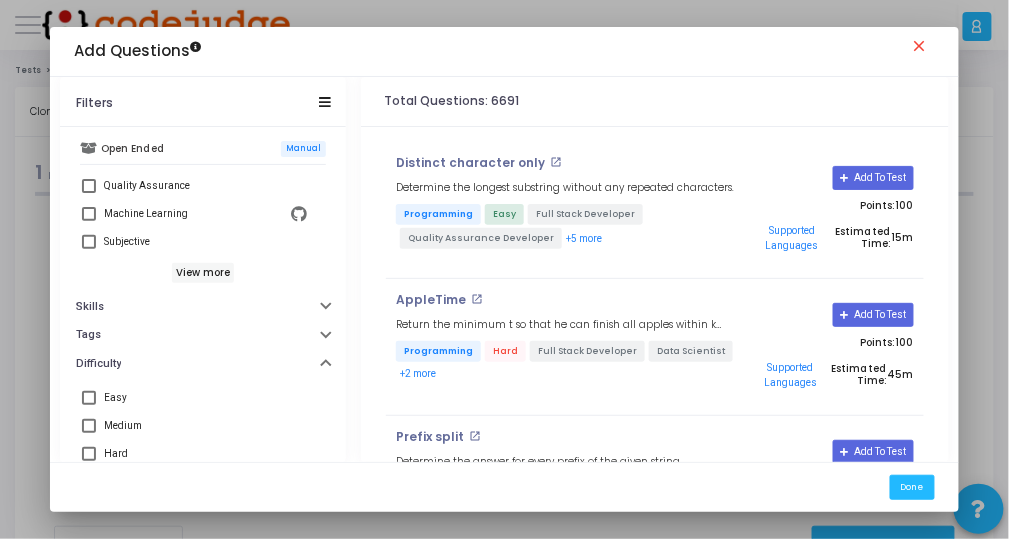scroll, scrollTop: 653, scrollLeft: 0, axis: vertical 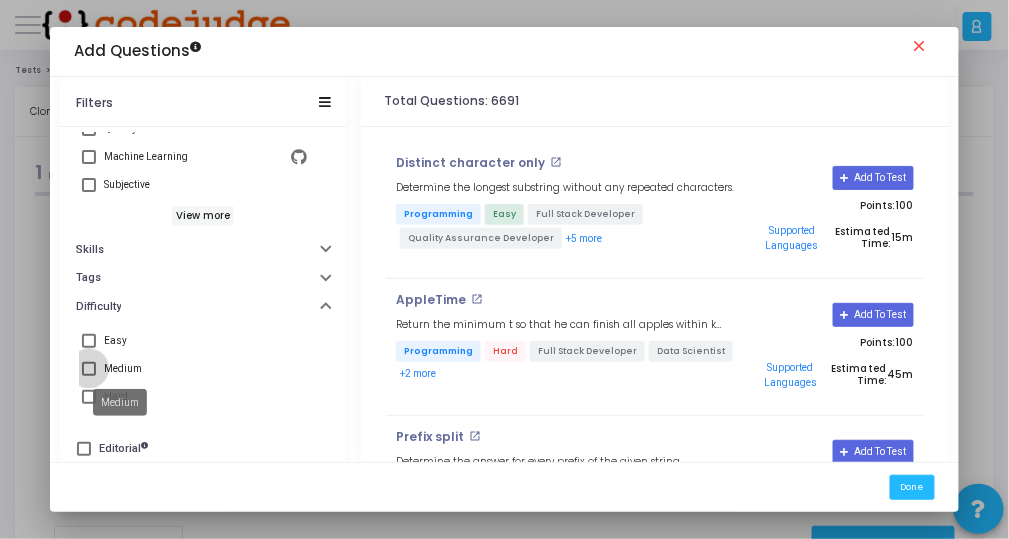 click on "Medium" at bounding box center (123, 369) 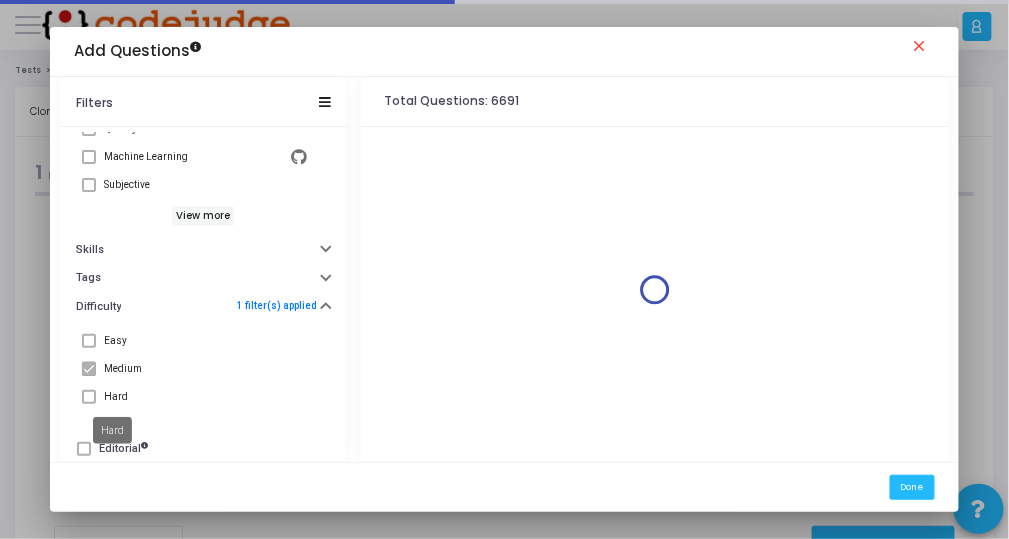 click on "Hard" at bounding box center [116, 397] 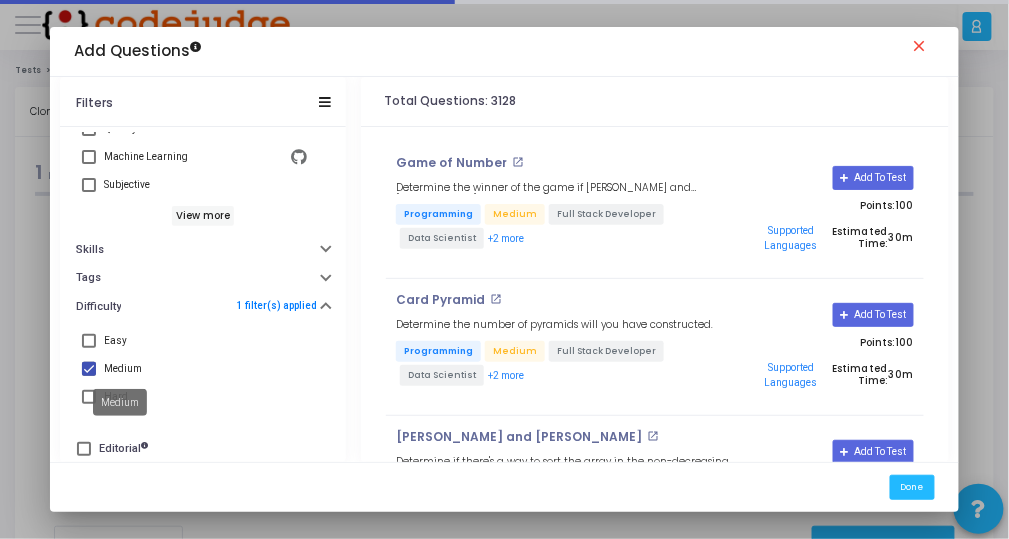 click on "Medium" at bounding box center [120, 402] 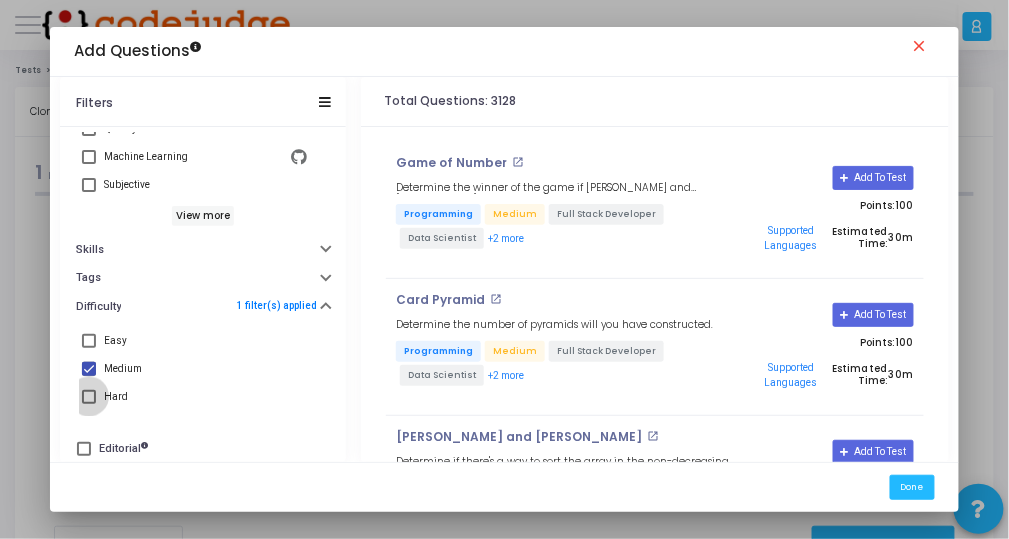 click at bounding box center [89, 397] 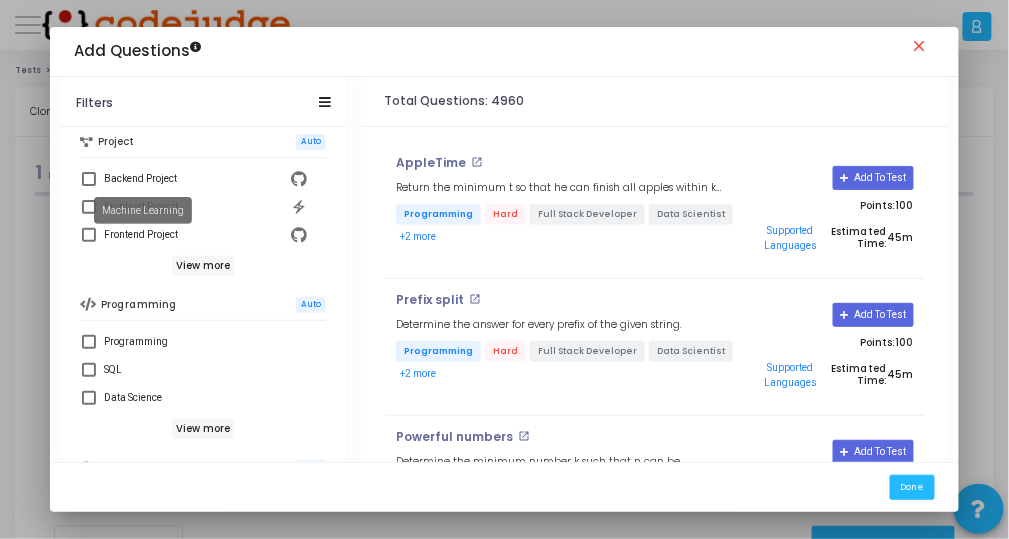 scroll, scrollTop: 13, scrollLeft: 0, axis: vertical 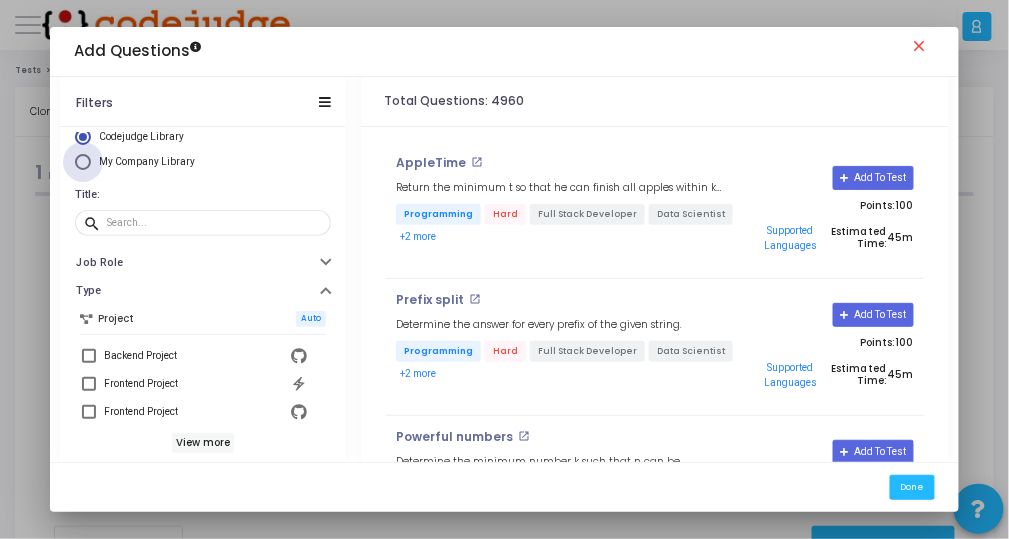 click on "My Company Library" at bounding box center (147, 161) 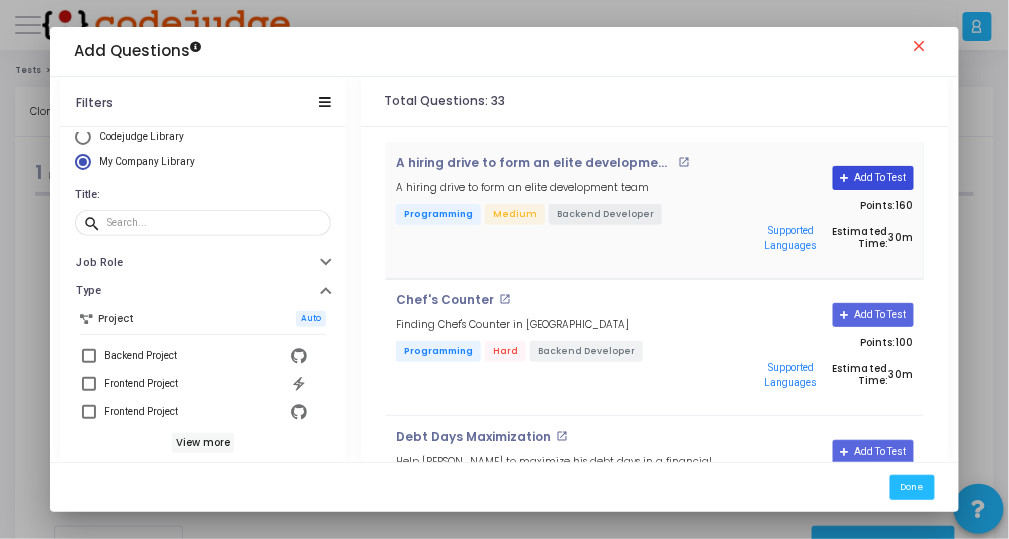 click on "Add To Test" at bounding box center [873, 178] 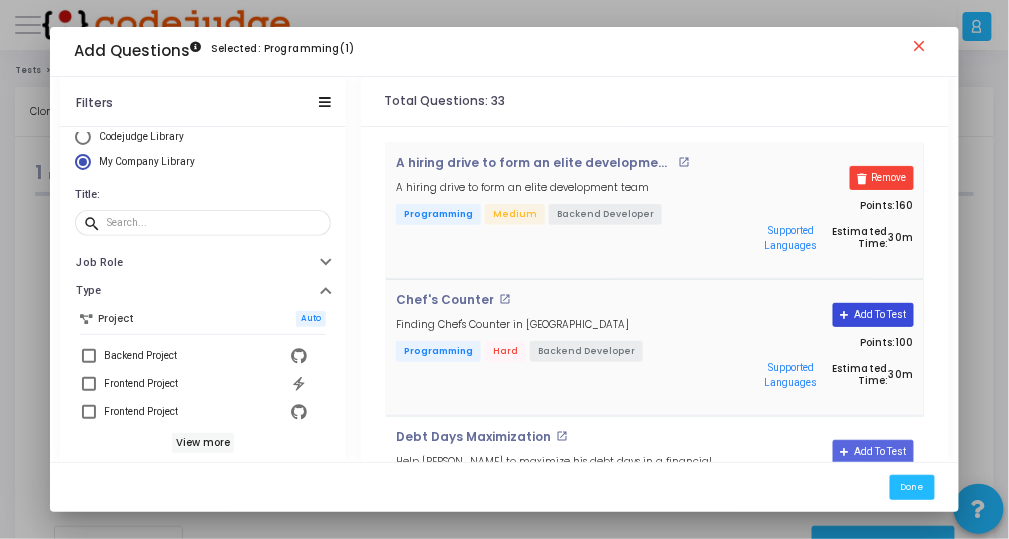 click on "Add To Test" at bounding box center (873, 315) 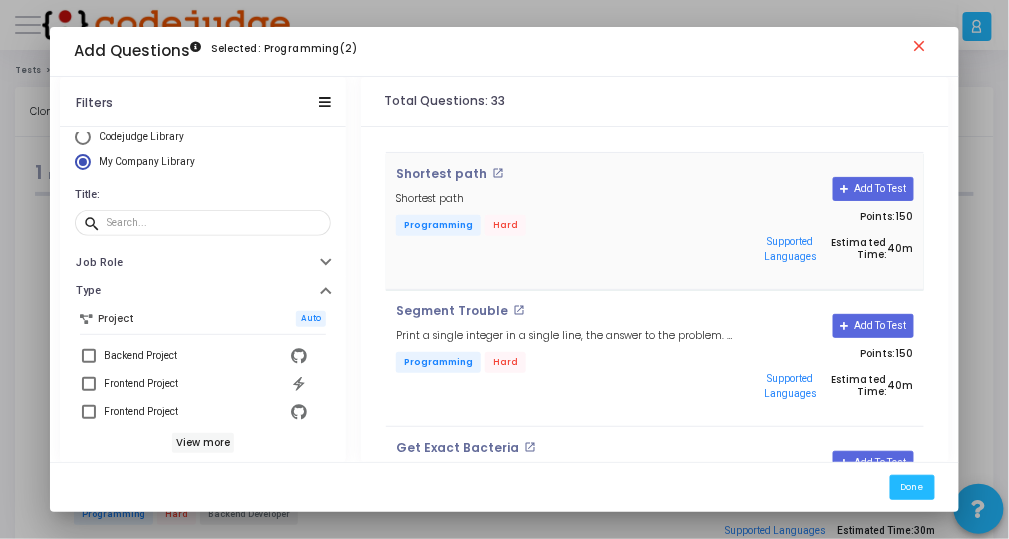 scroll, scrollTop: 640, scrollLeft: 0, axis: vertical 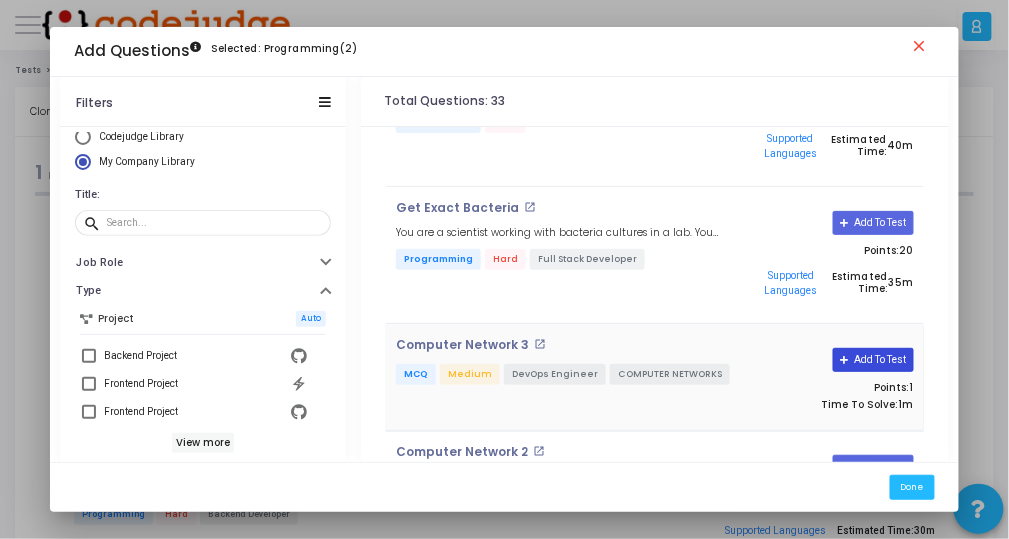 click on "Add To Test" at bounding box center (873, 360) 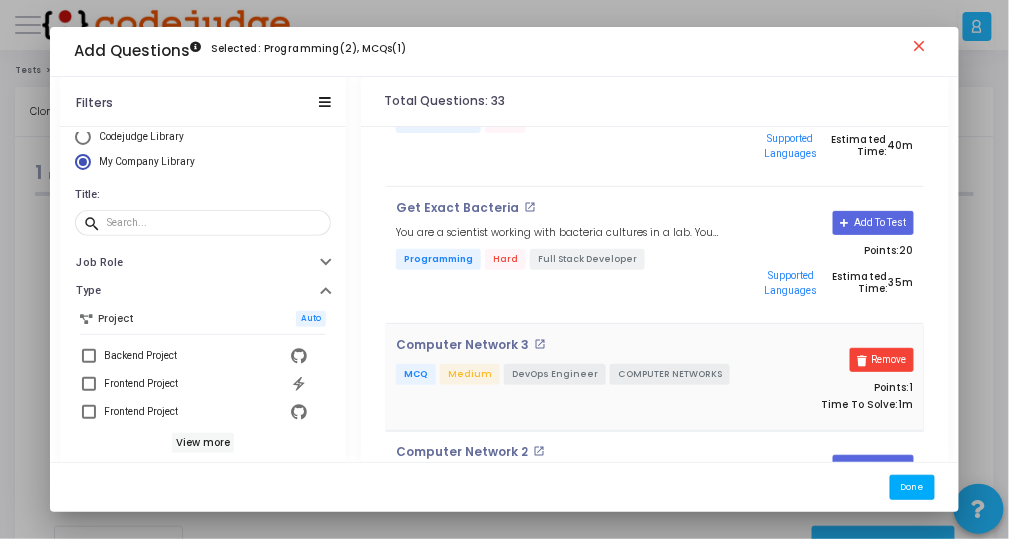 click on "Done" at bounding box center (912, 487) 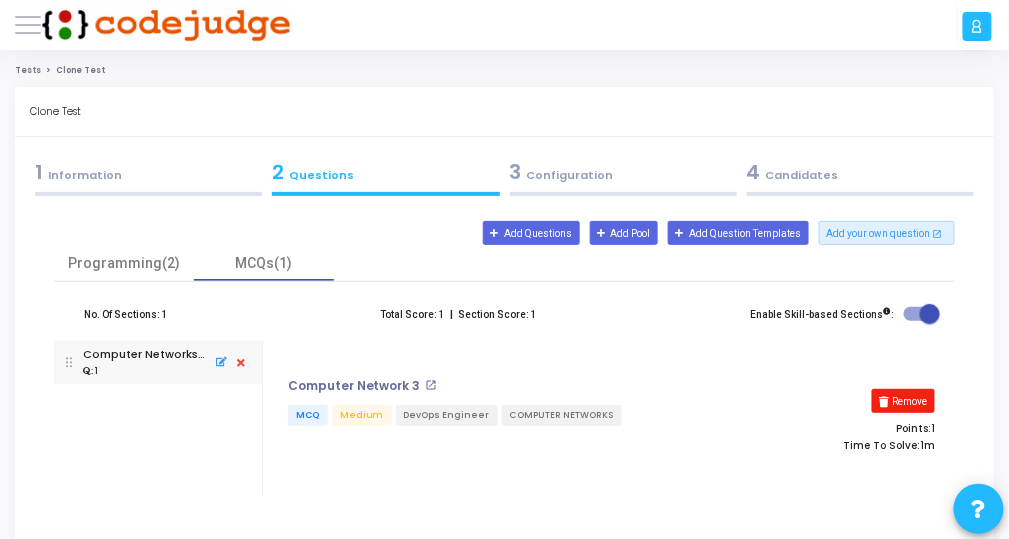 click on "Remove" at bounding box center (904, 401) 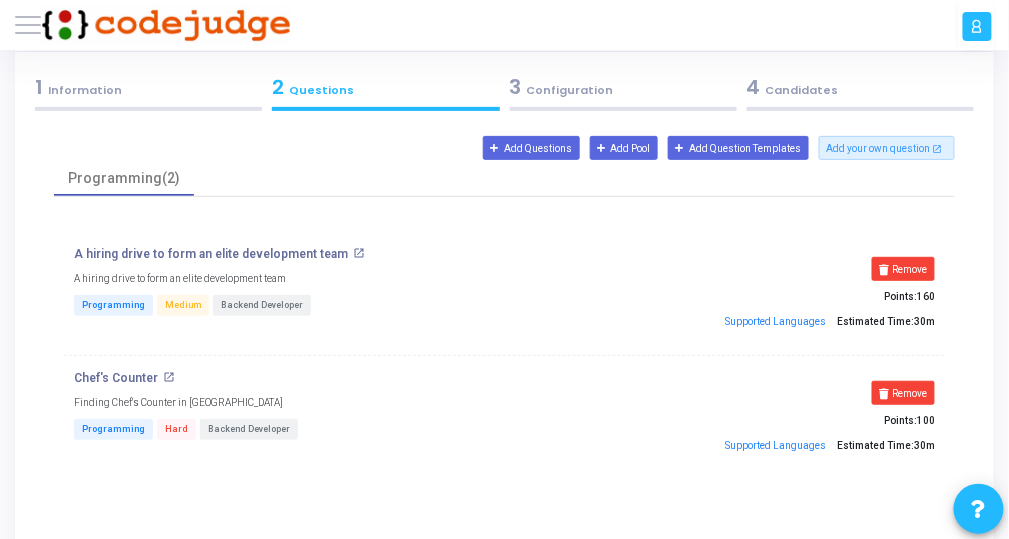 scroll, scrollTop: 73, scrollLeft: 0, axis: vertical 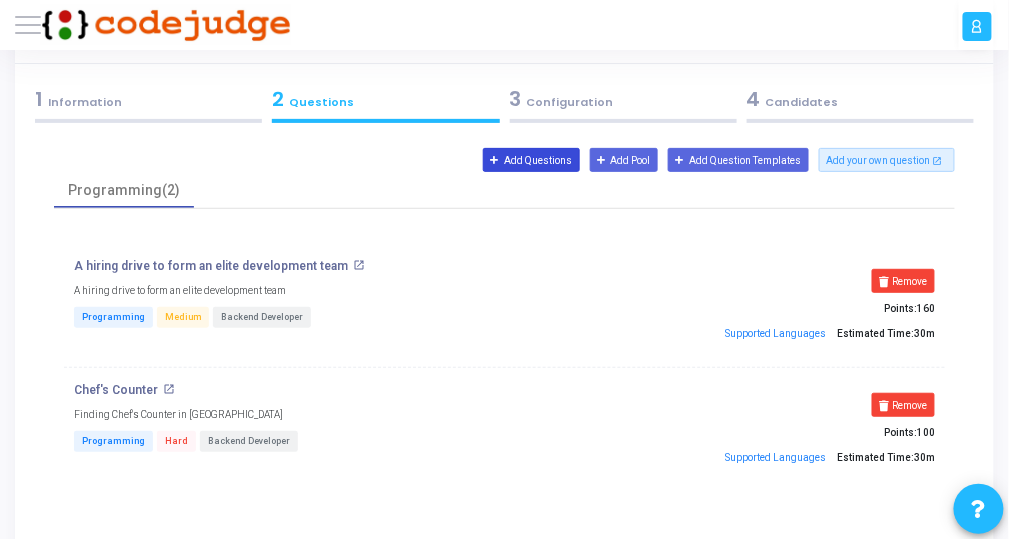 click on "Add Questions" at bounding box center (531, 160) 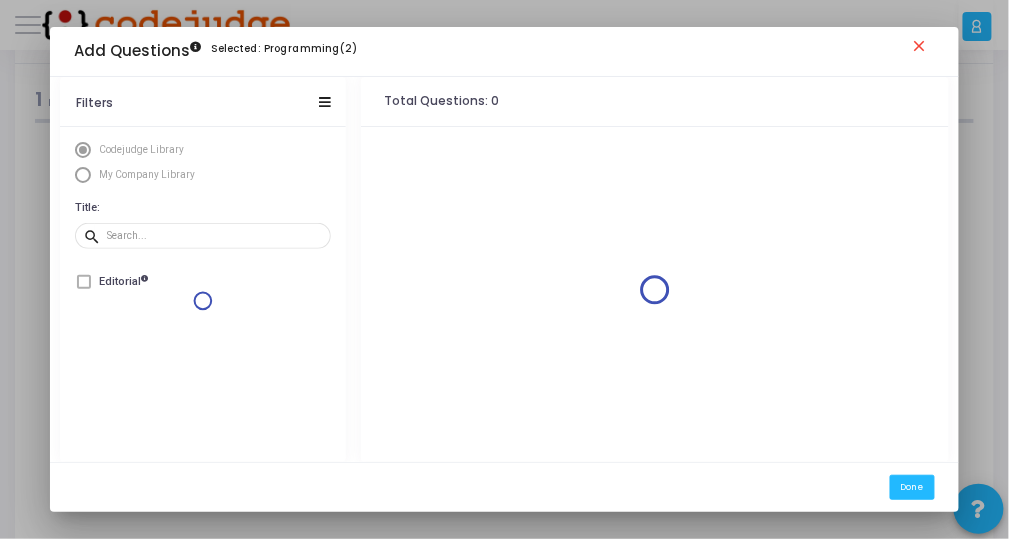 scroll, scrollTop: 0, scrollLeft: 0, axis: both 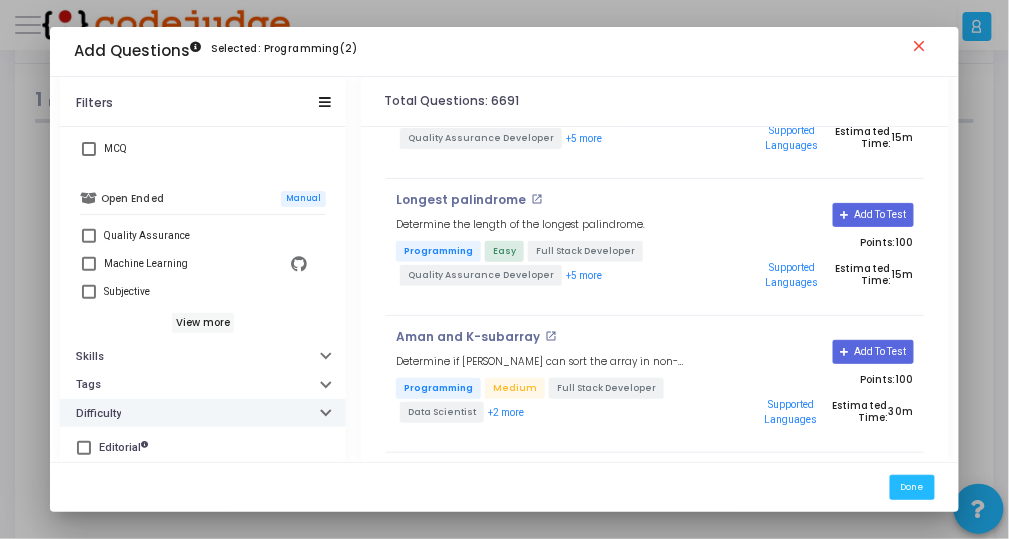 click on "Difficulty" at bounding box center [98, 413] 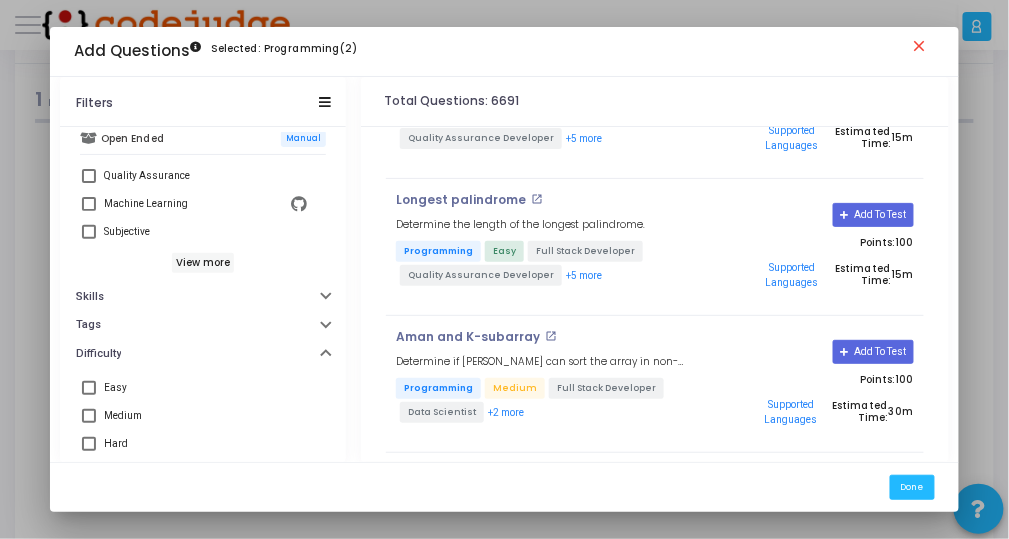 scroll, scrollTop: 653, scrollLeft: 0, axis: vertical 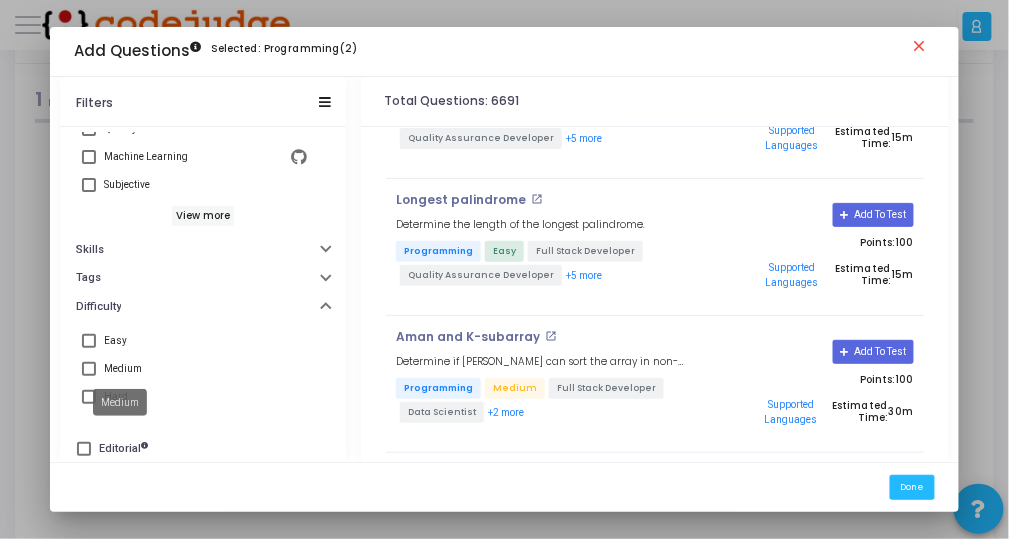 click on "Medium" at bounding box center [123, 369] 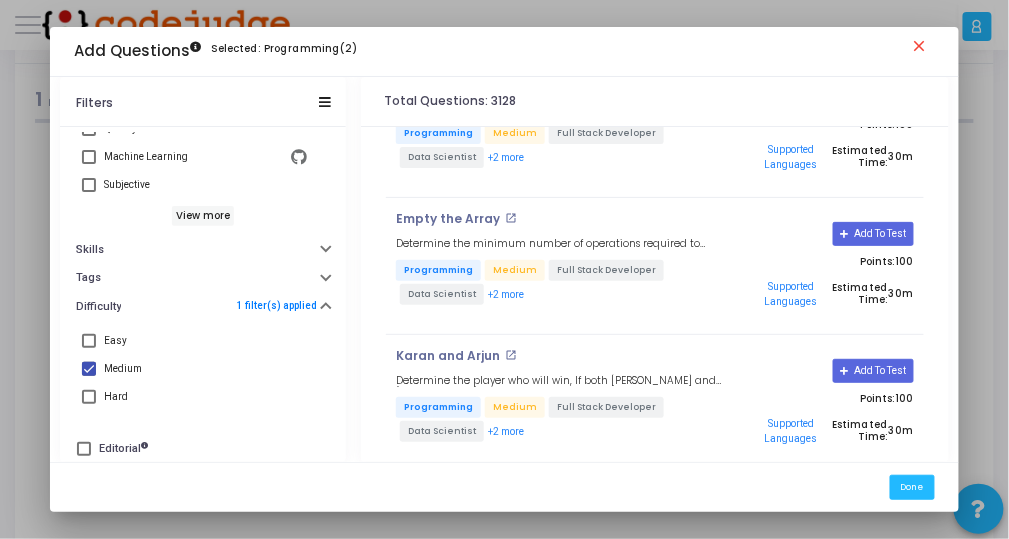 scroll, scrollTop: 1360, scrollLeft: 0, axis: vertical 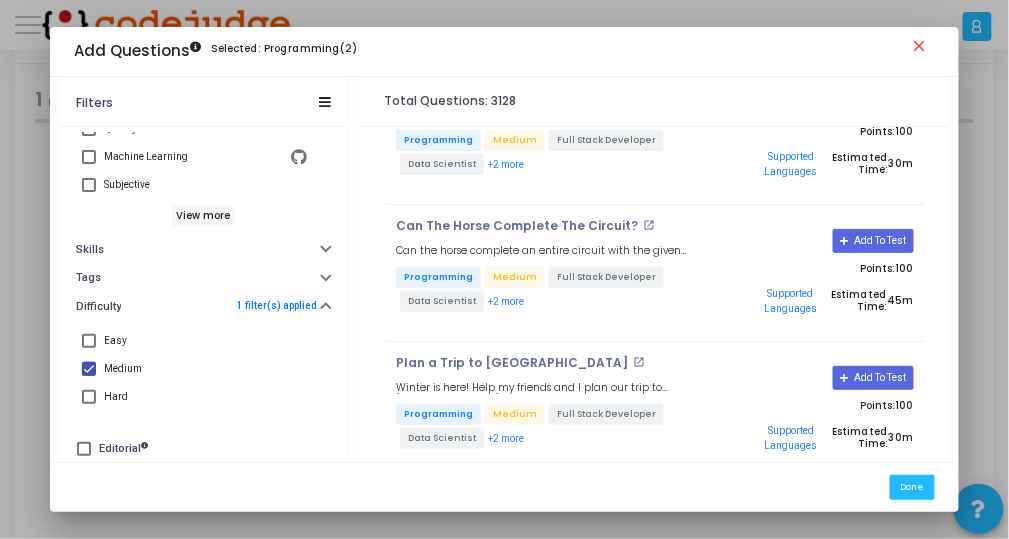 drag, startPoint x: 942, startPoint y: 349, endPoint x: 962, endPoint y: 480, distance: 132.51793 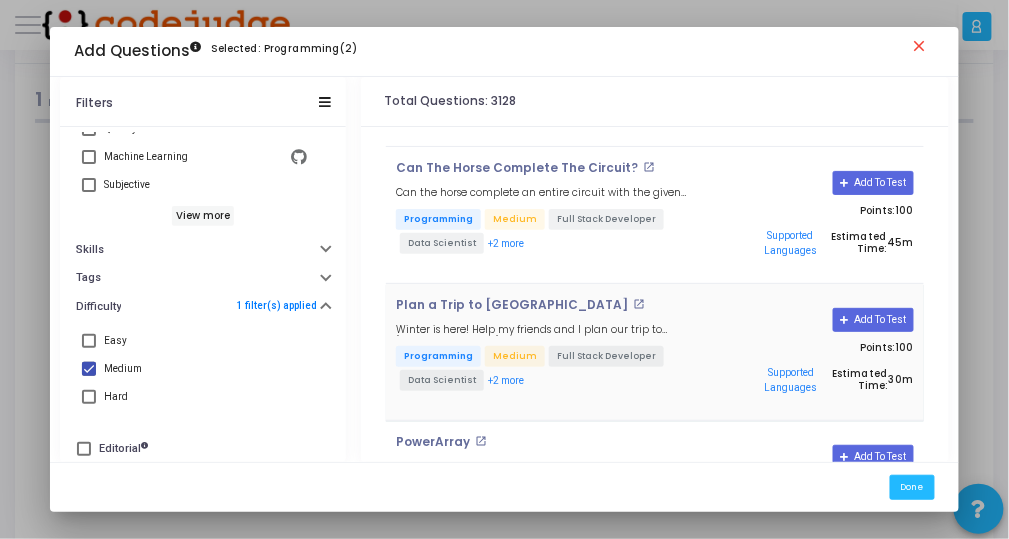 click on "Plan a Trip to Goa open_in_new   Winter is here! Help my friends and I plan our trip to Goa   Programming   Medium   Full Stack Developer   Data Scientist   +2 more" at bounding box center (565, 352) 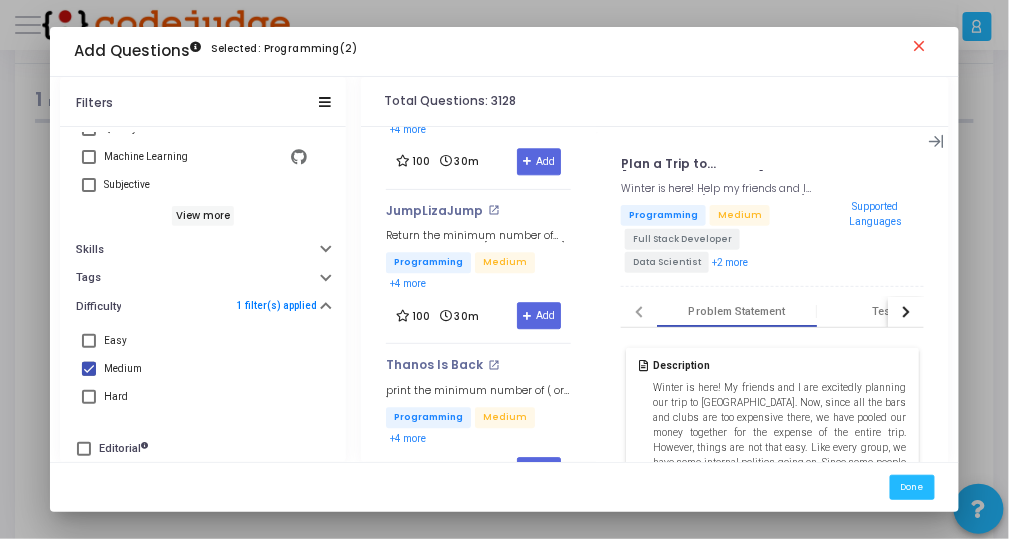 scroll, scrollTop: 6232, scrollLeft: 0, axis: vertical 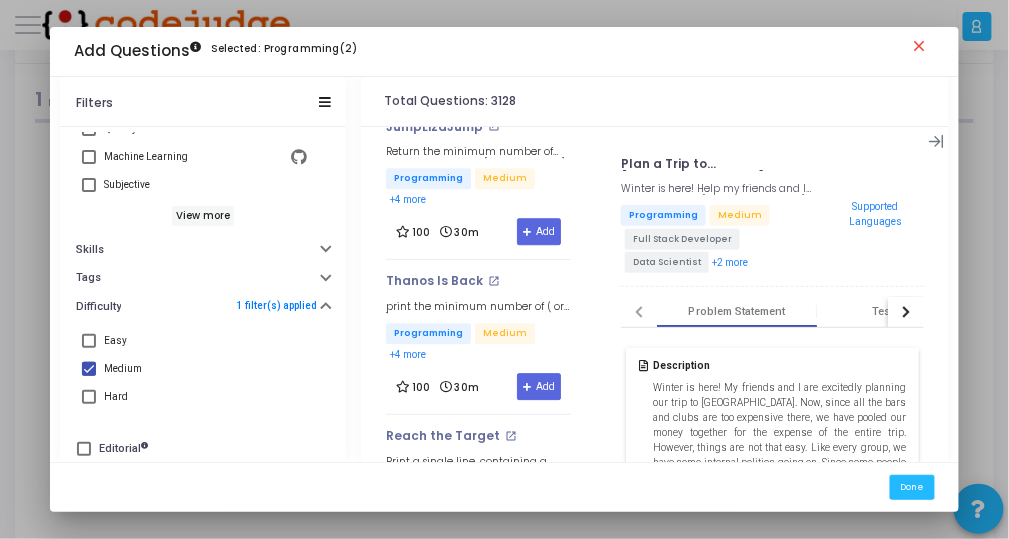 click on "Add" at bounding box center (539, 1161) 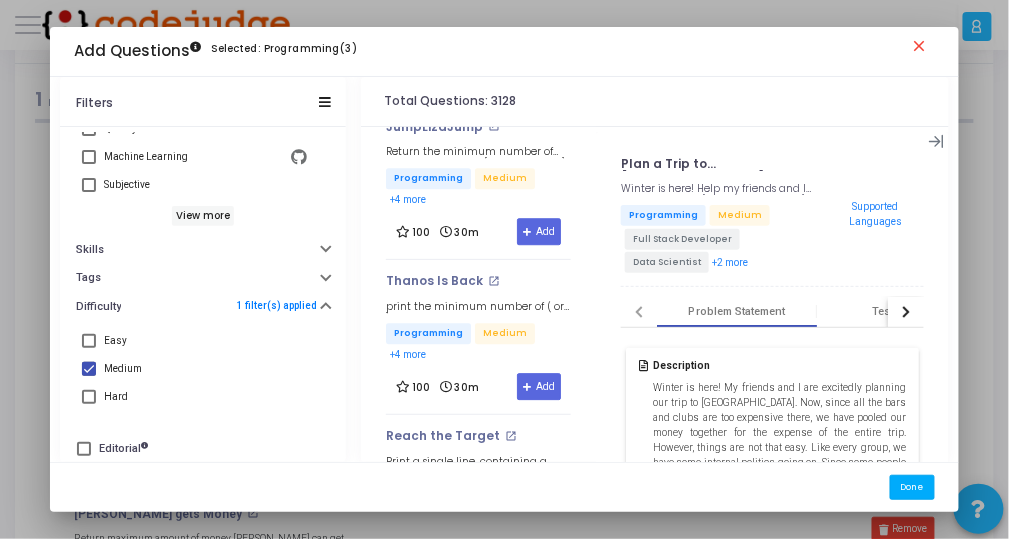 click on "Done" at bounding box center [912, 487] 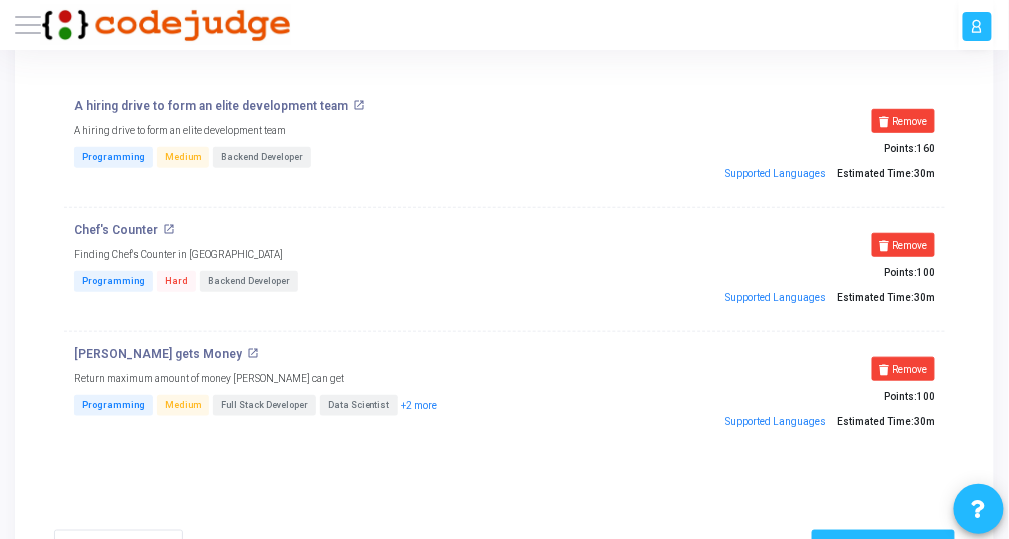 scroll, scrollTop: 0, scrollLeft: 0, axis: both 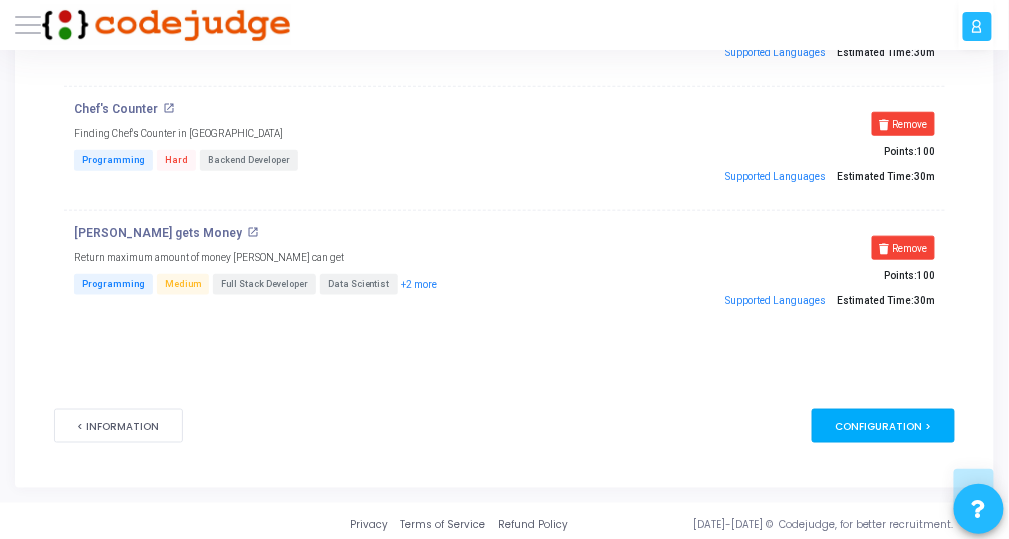 click on "Configuration >" at bounding box center [883, 426] 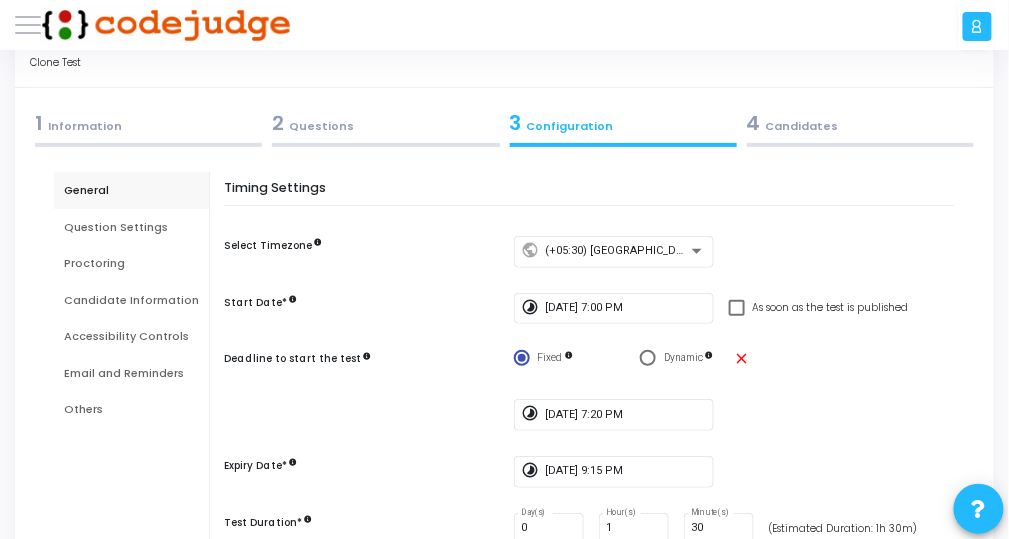 scroll, scrollTop: 0, scrollLeft: 0, axis: both 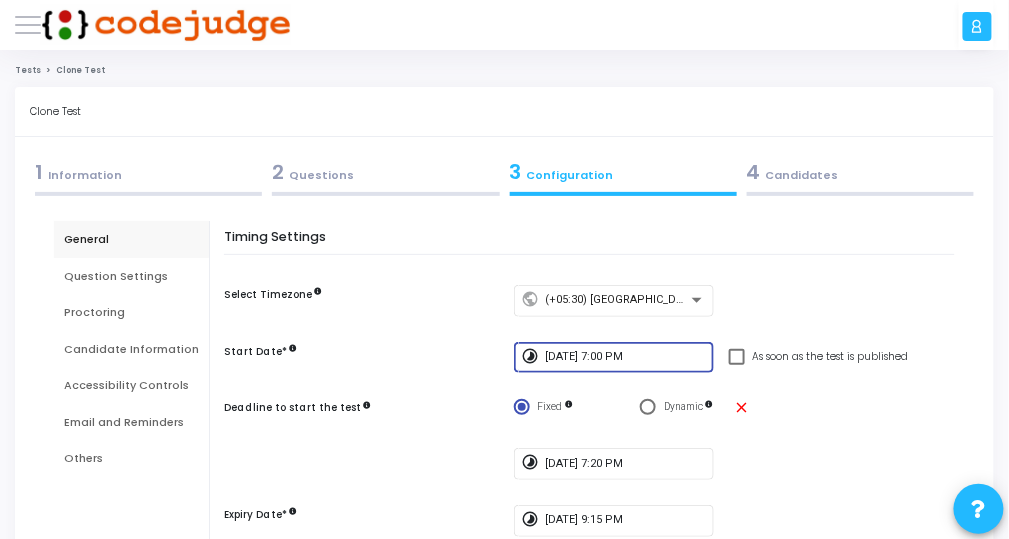 click on "7/26/2025, 7:00 PM" at bounding box center (625, 357) 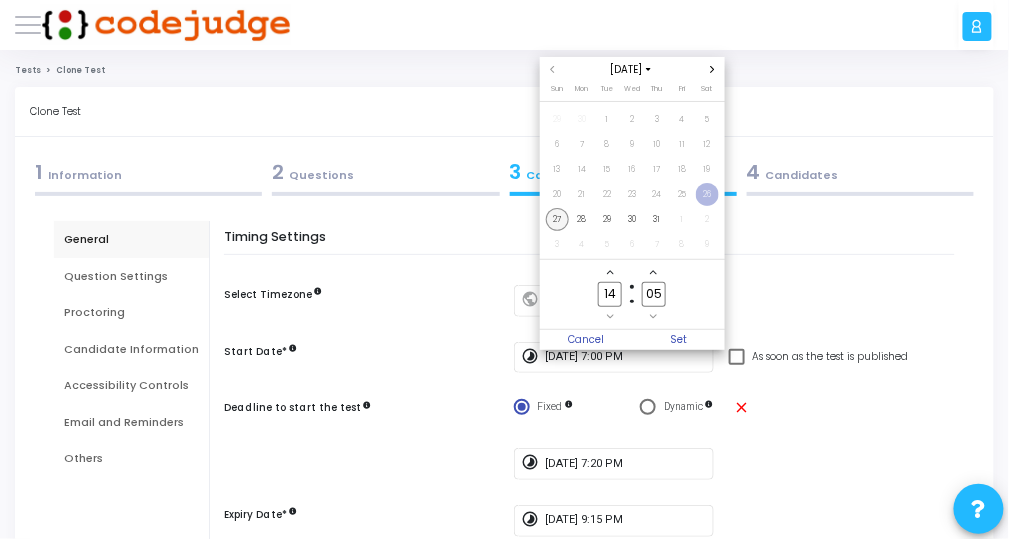 click on "27" at bounding box center (557, 219) 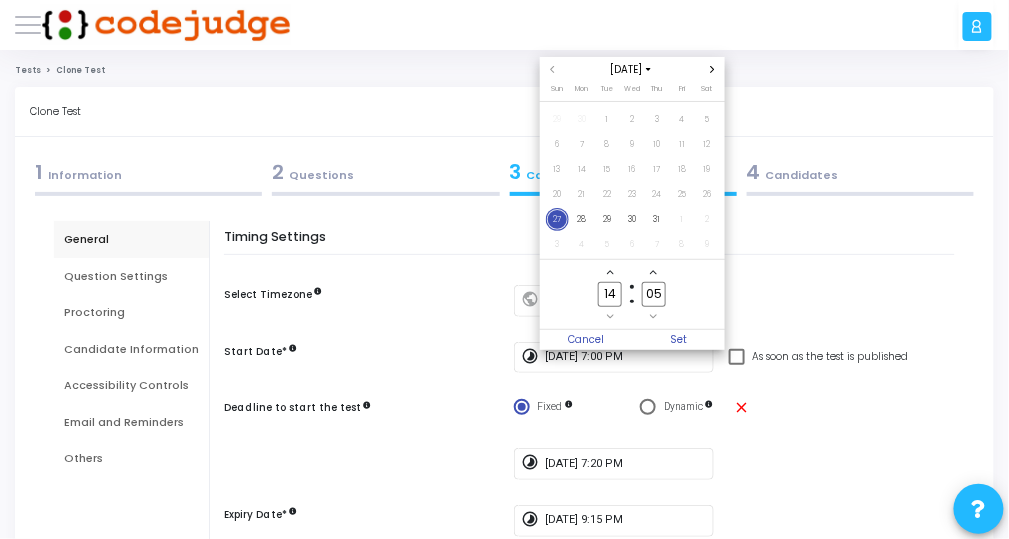 click on "14" 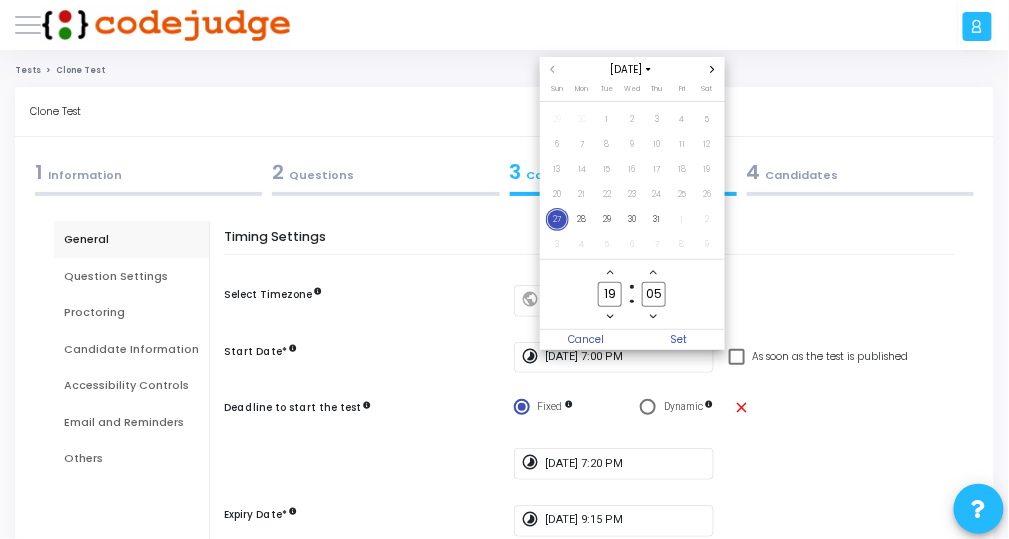 type on "19" 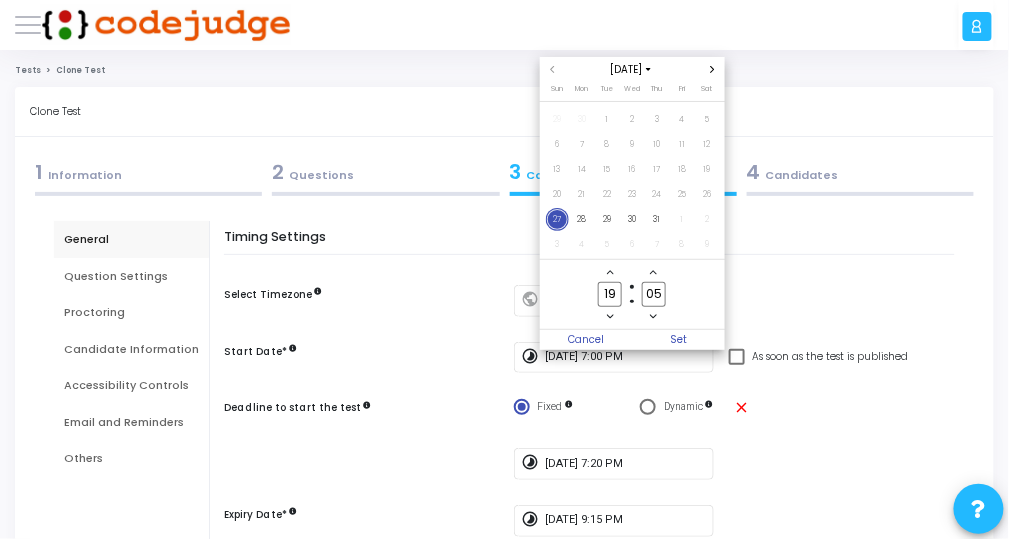 click on "05" 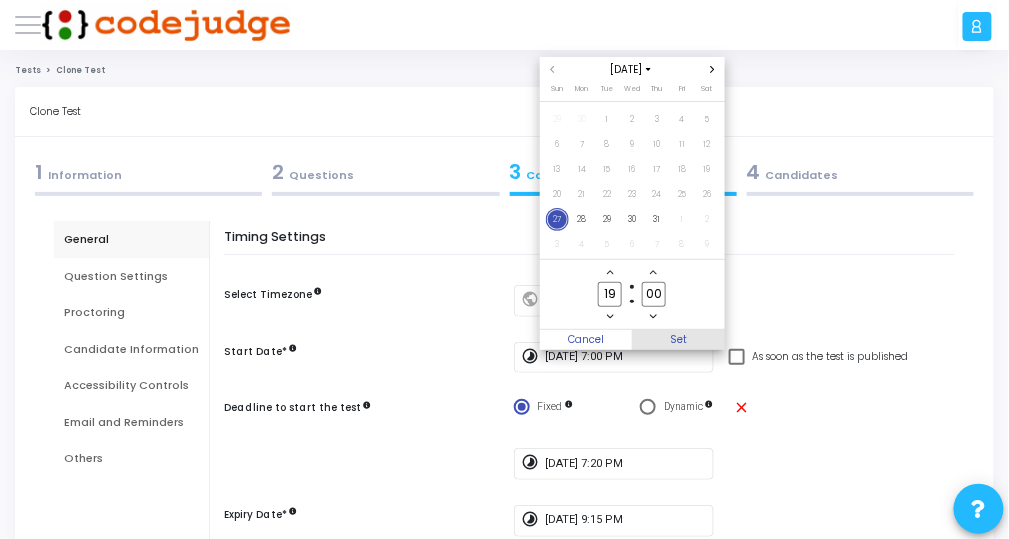type on "00" 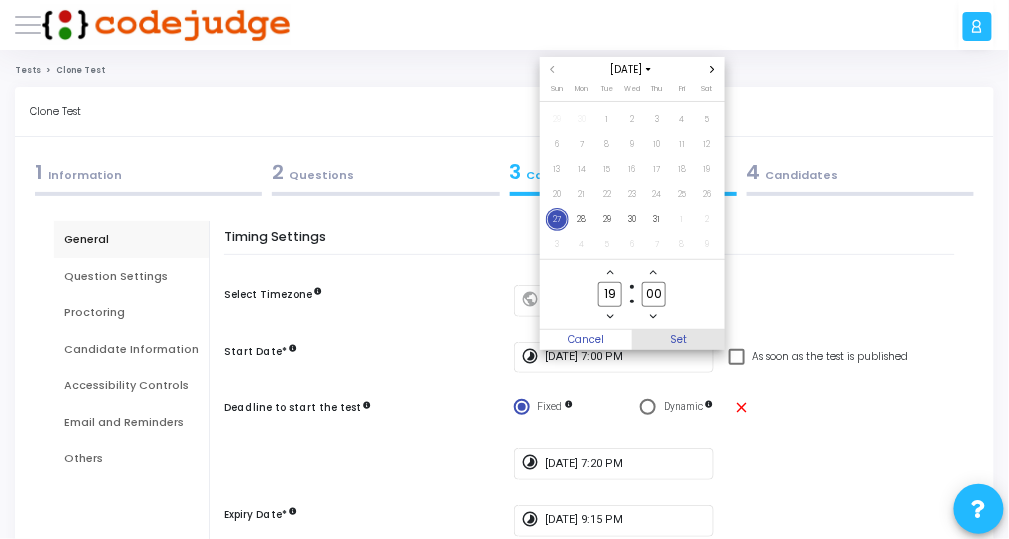 click on "Set" at bounding box center [678, 340] 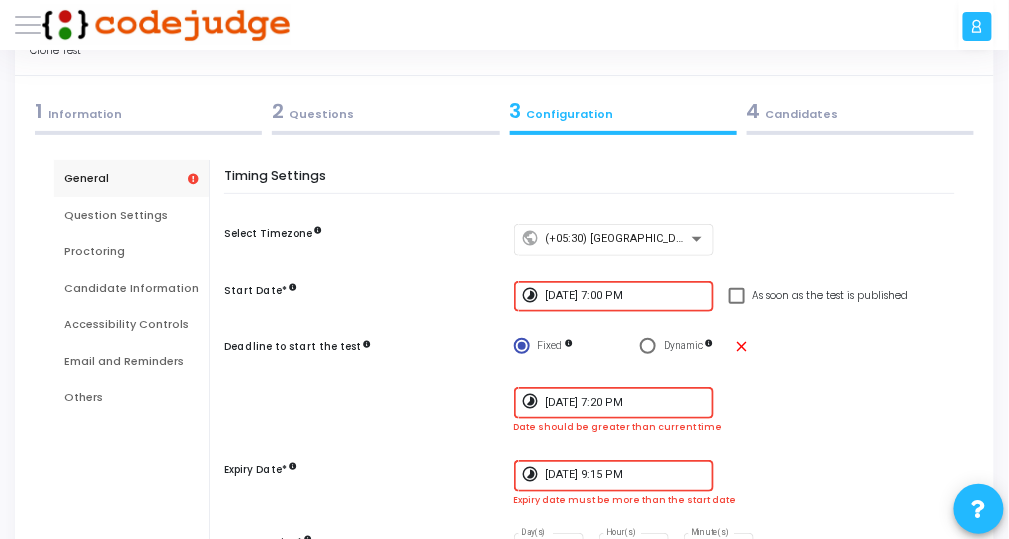 scroll, scrollTop: 160, scrollLeft: 0, axis: vertical 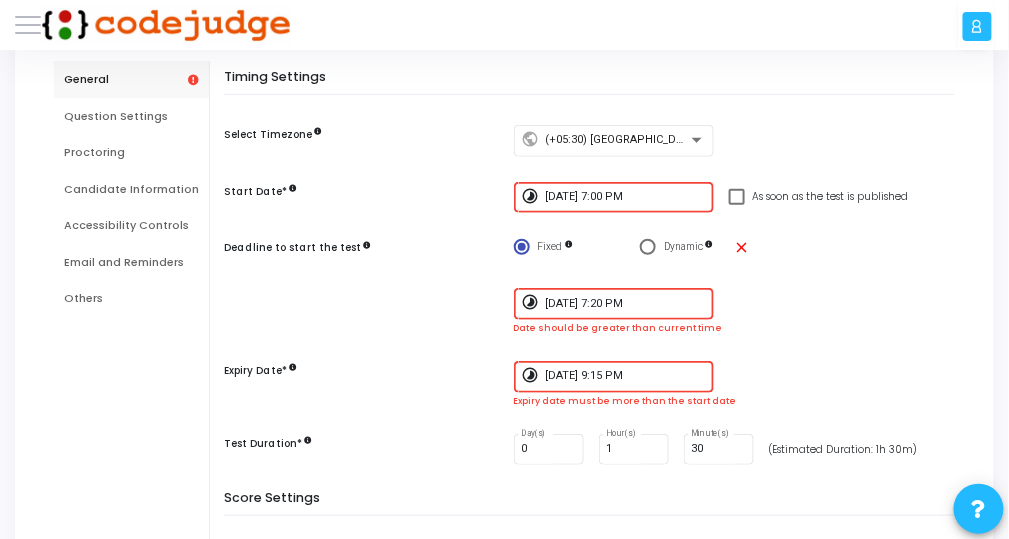 click on "7/26/2025, 7:20 PM" at bounding box center [625, 304] 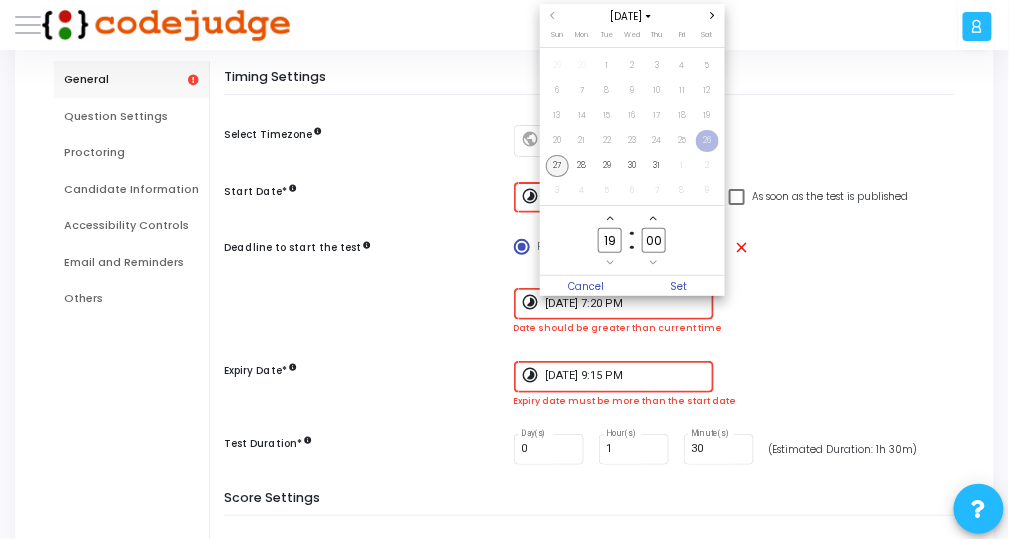 click on "27" at bounding box center [557, 166] 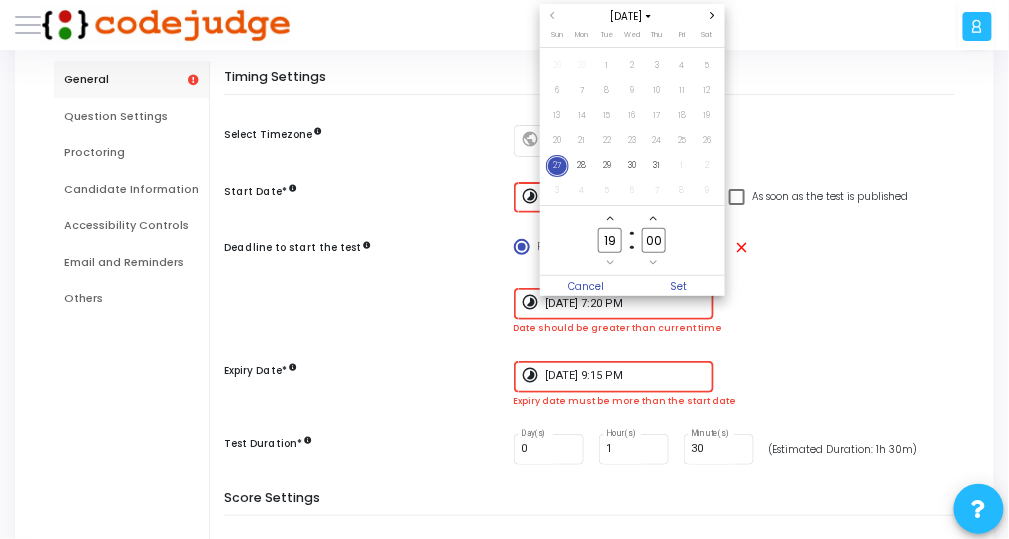 drag, startPoint x: 663, startPoint y: 239, endPoint x: 637, endPoint y: 240, distance: 26.019224 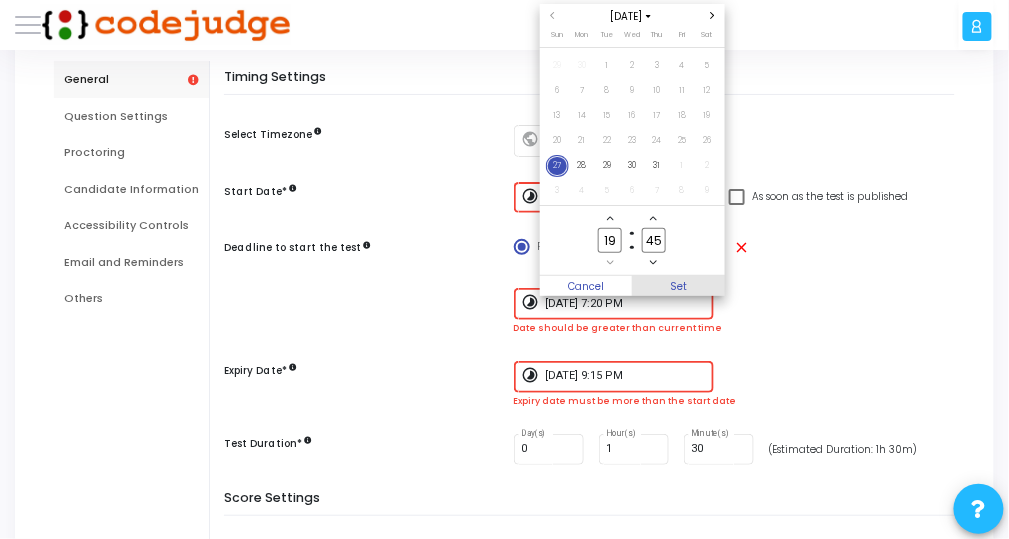 type on "45" 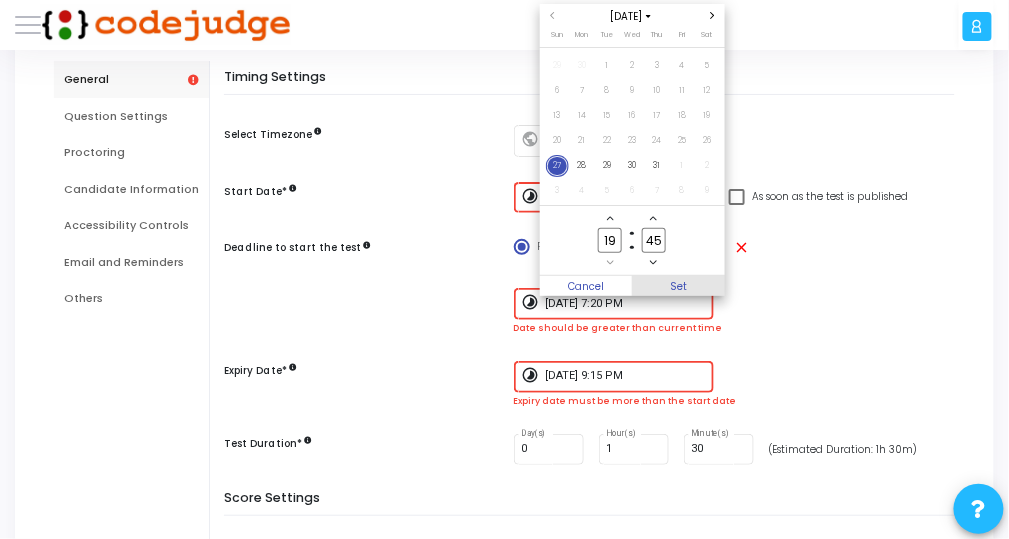 click on "Set" at bounding box center [678, 286] 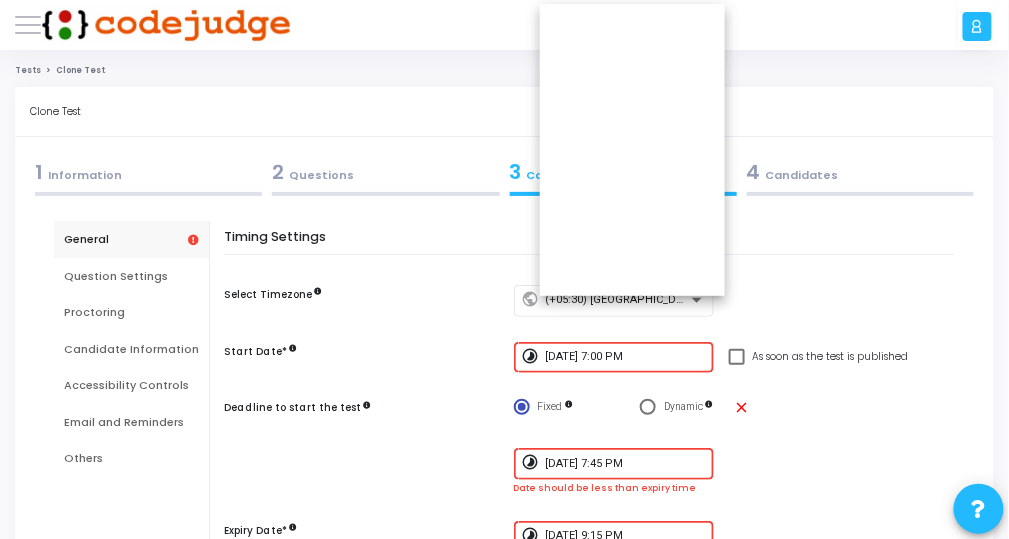 scroll, scrollTop: 160, scrollLeft: 0, axis: vertical 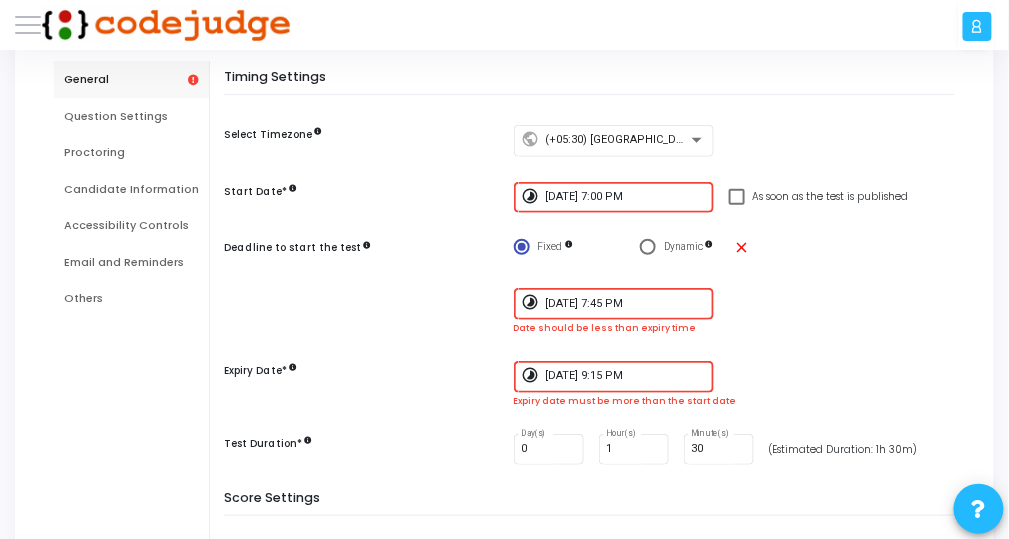 click on "7/26/2025, 9:15 PM" at bounding box center [625, 376] 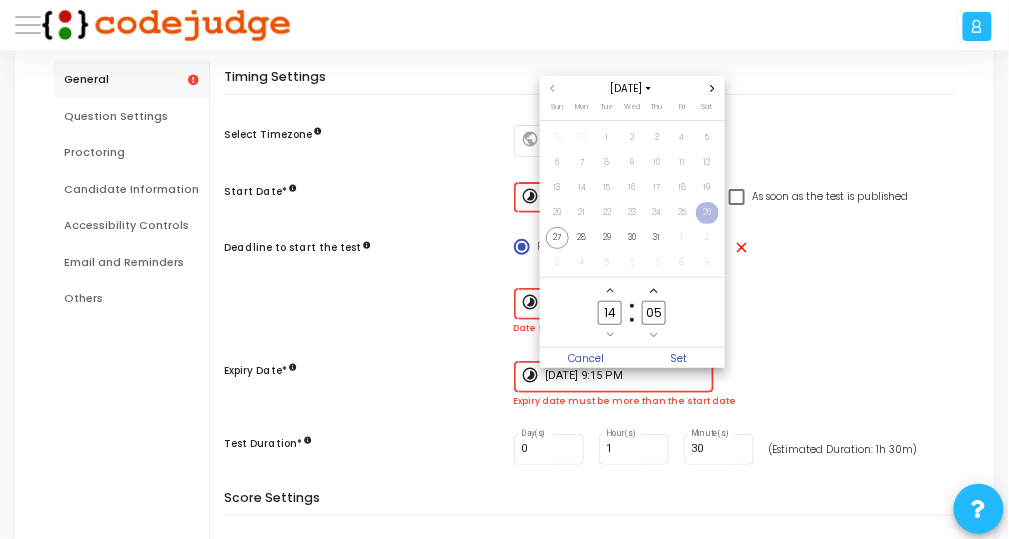 scroll, scrollTop: 0, scrollLeft: 0, axis: both 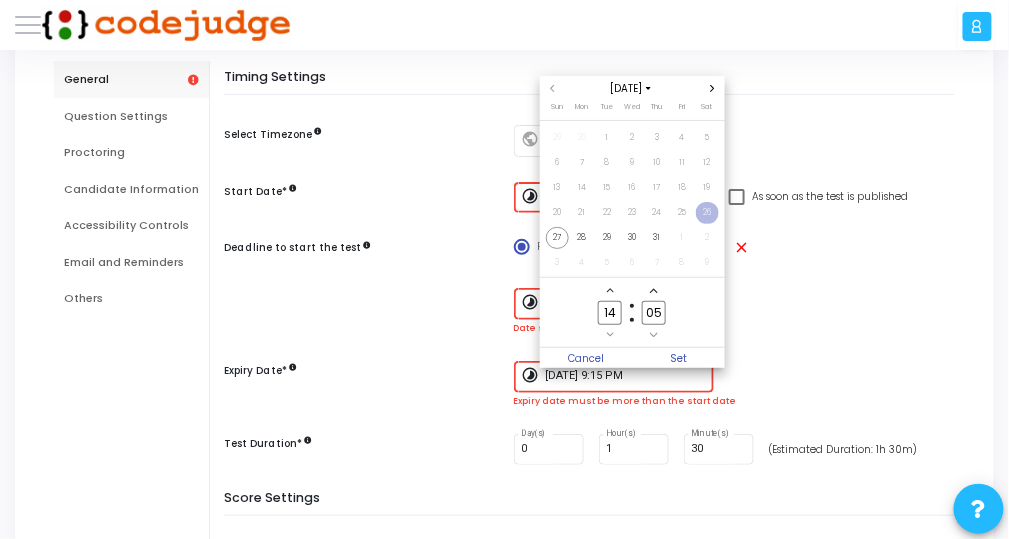 click on "14" 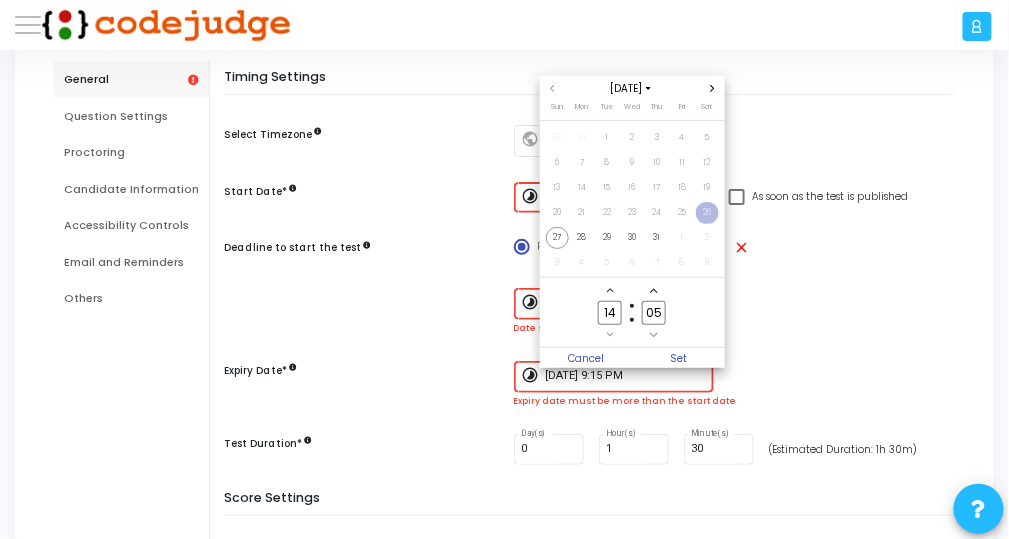 type on "1" 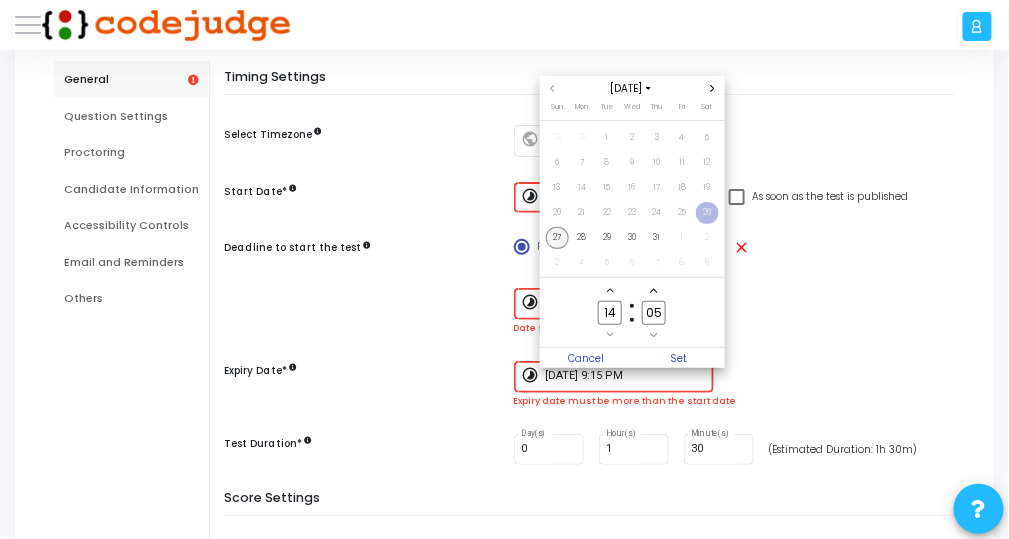click on "27" at bounding box center [557, 238] 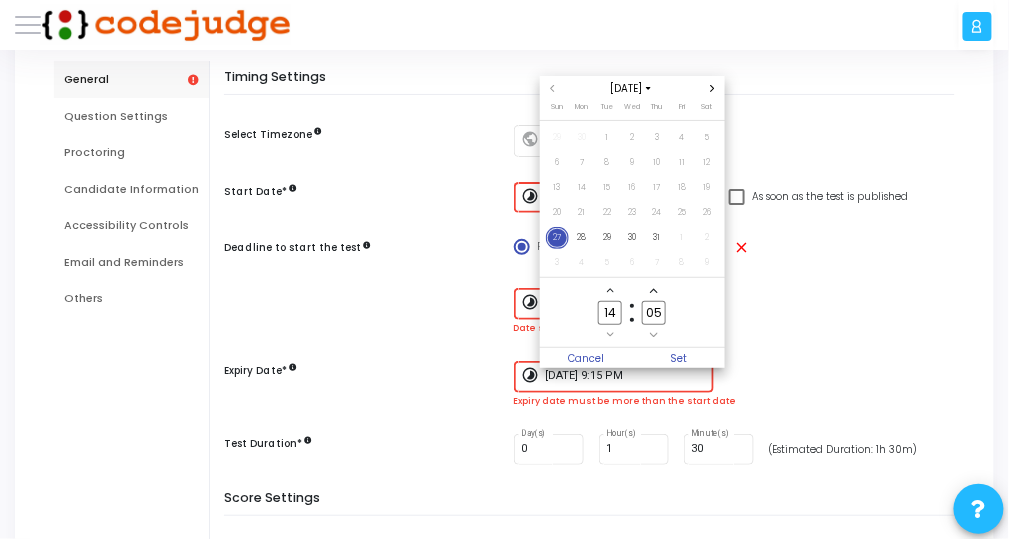 click on "14 Hour" 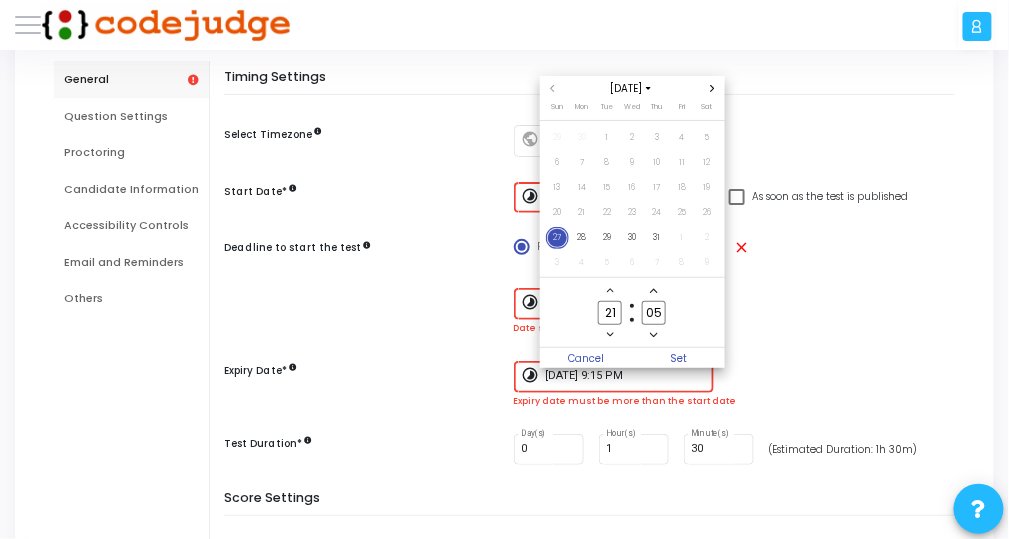 type on "21" 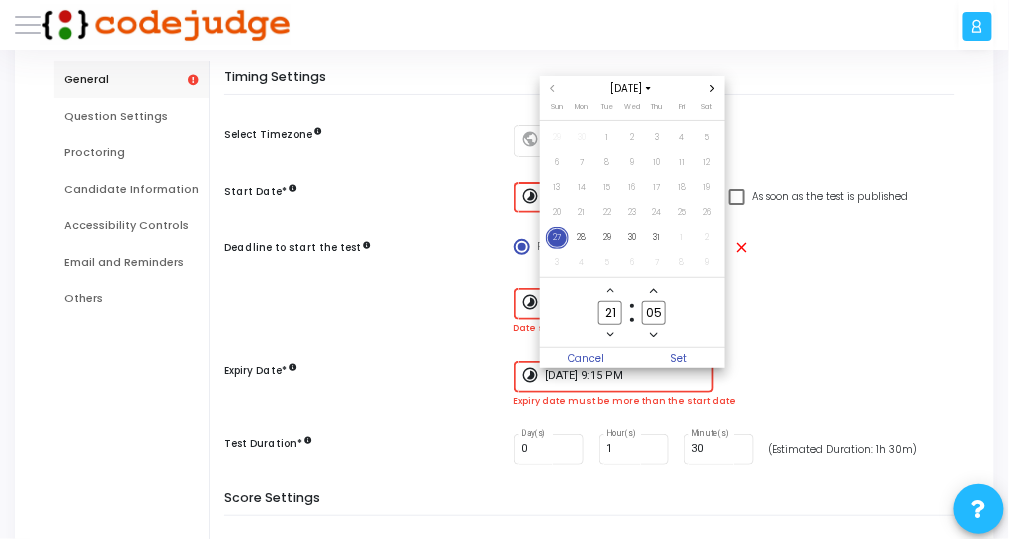 click on "05" 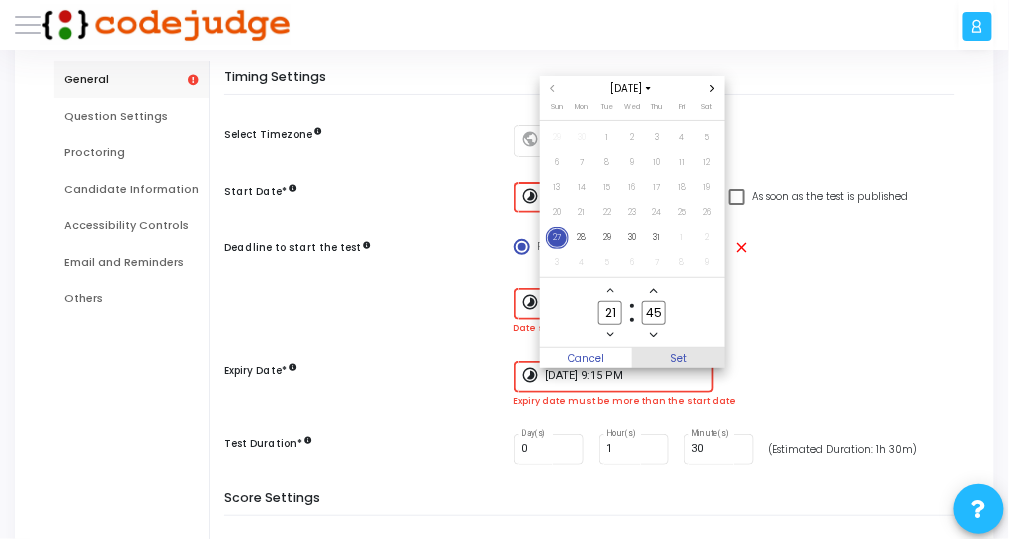 type on "45" 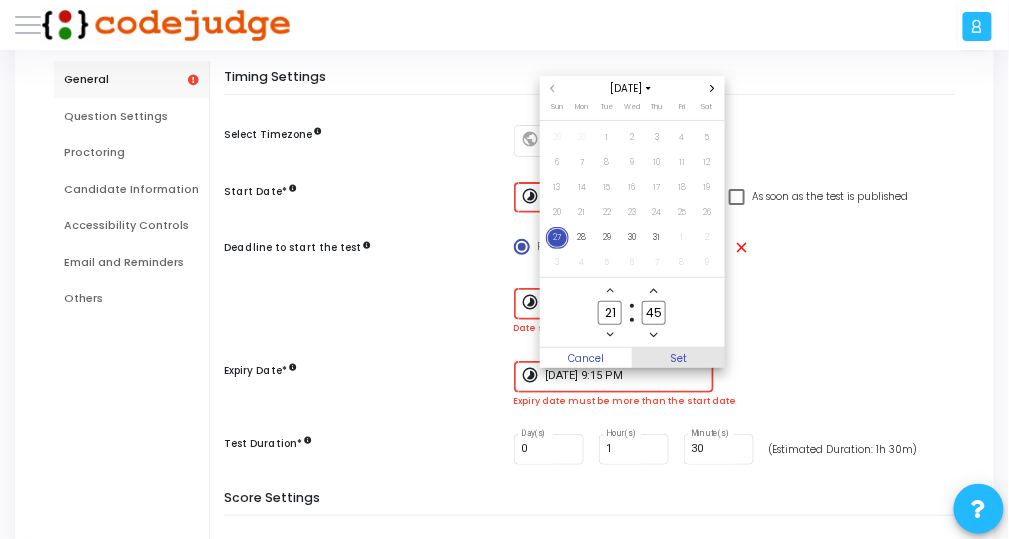 click on "Set" at bounding box center (678, 358) 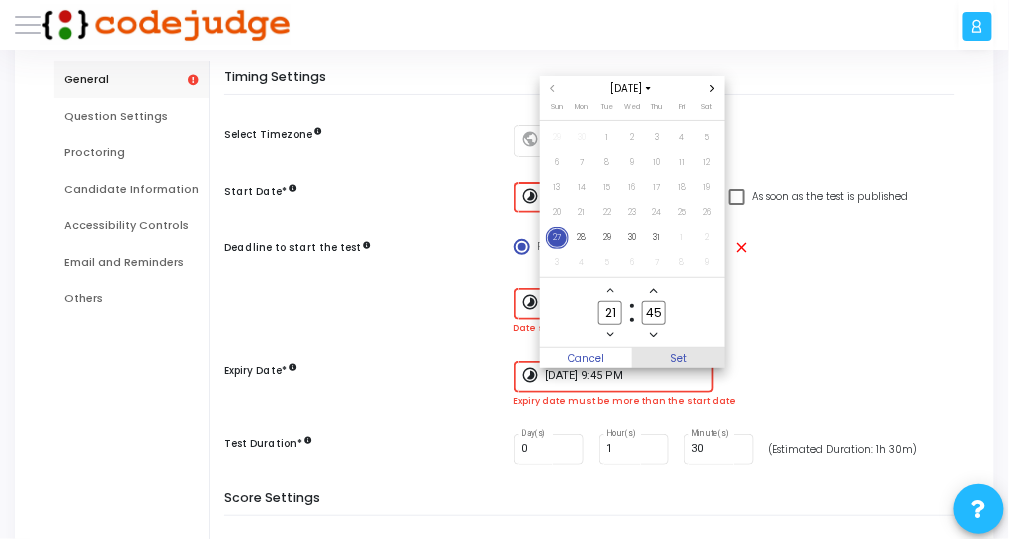 scroll, scrollTop: 160, scrollLeft: 0, axis: vertical 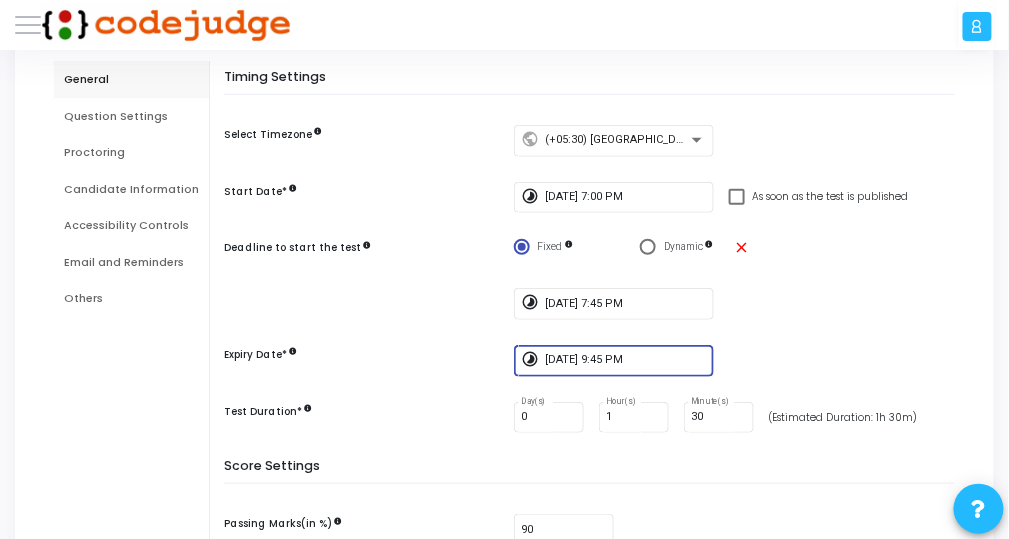 click on "7/27/2025, 9:45 PM" at bounding box center (625, 359) 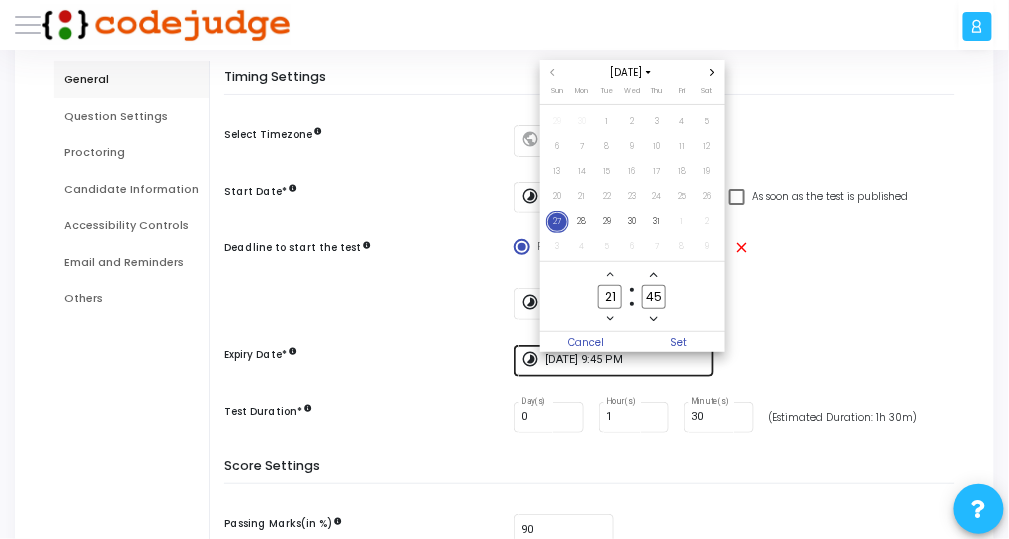 scroll, scrollTop: 0, scrollLeft: 0, axis: both 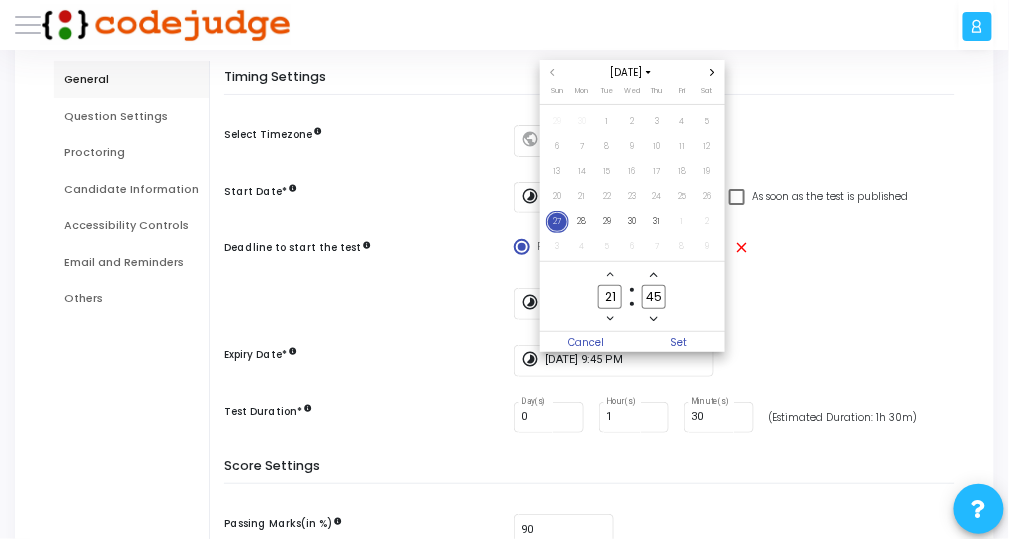 click 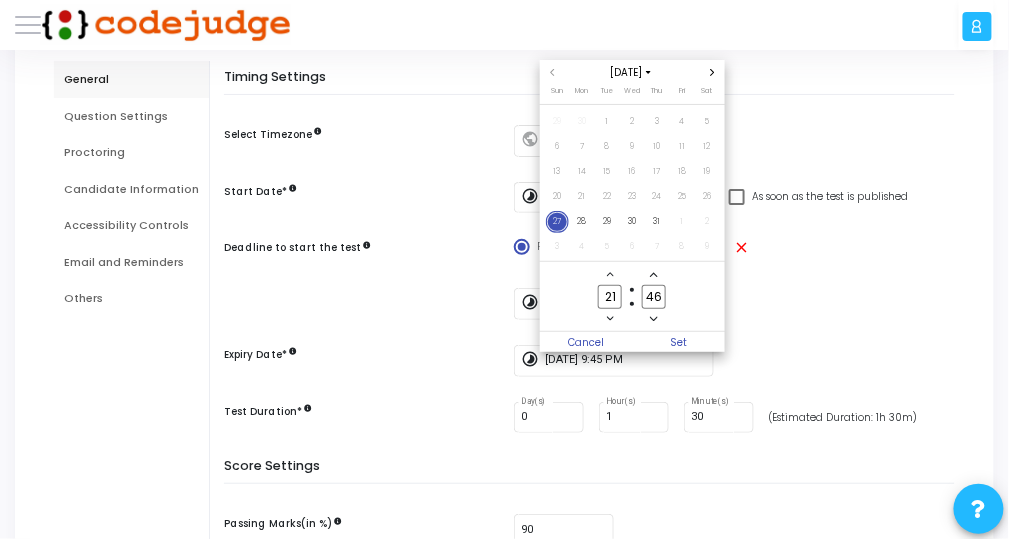 click 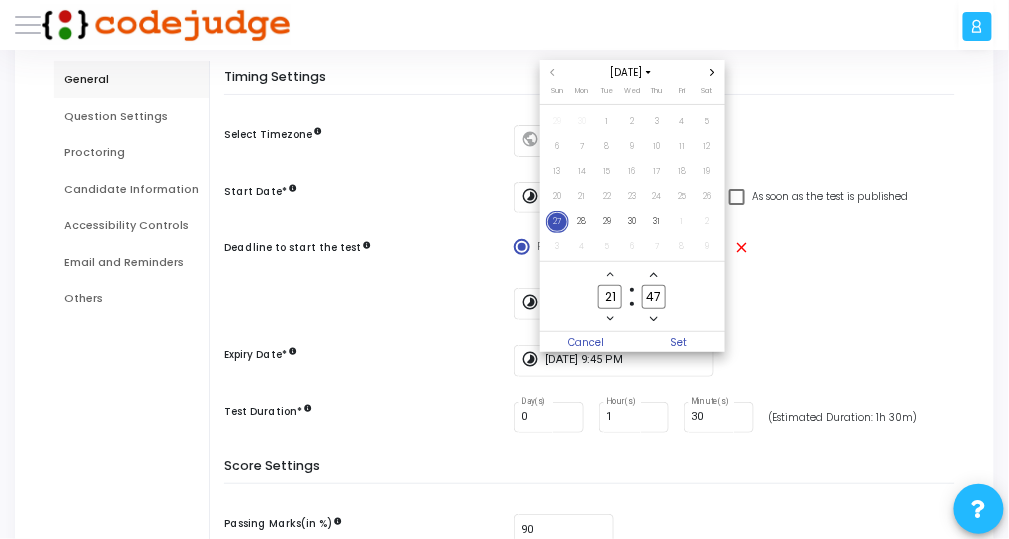 click 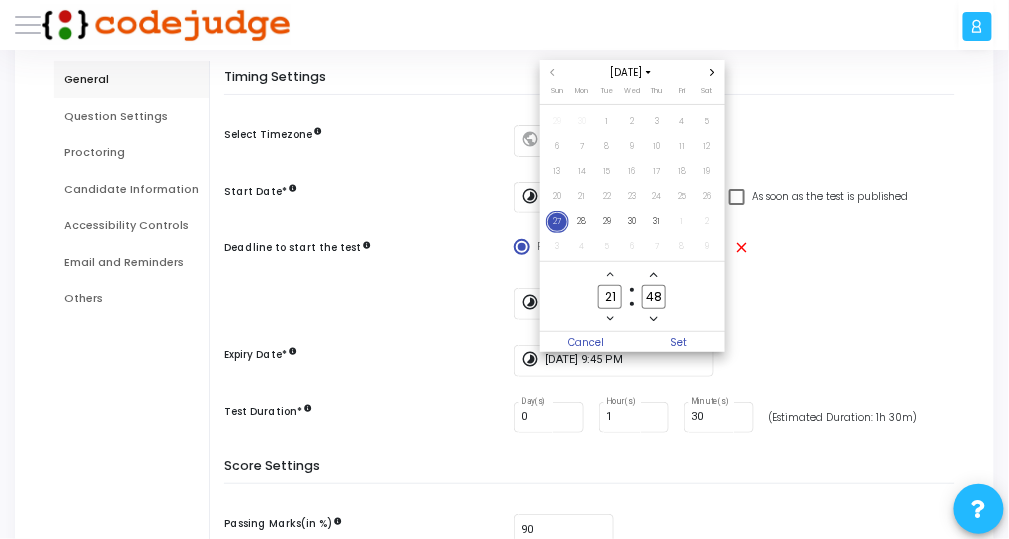 click 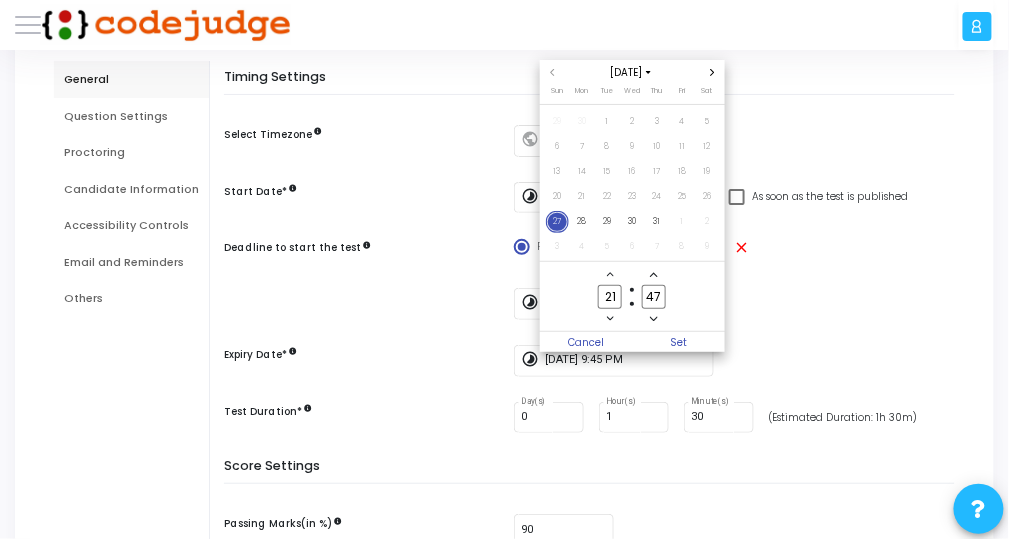 click 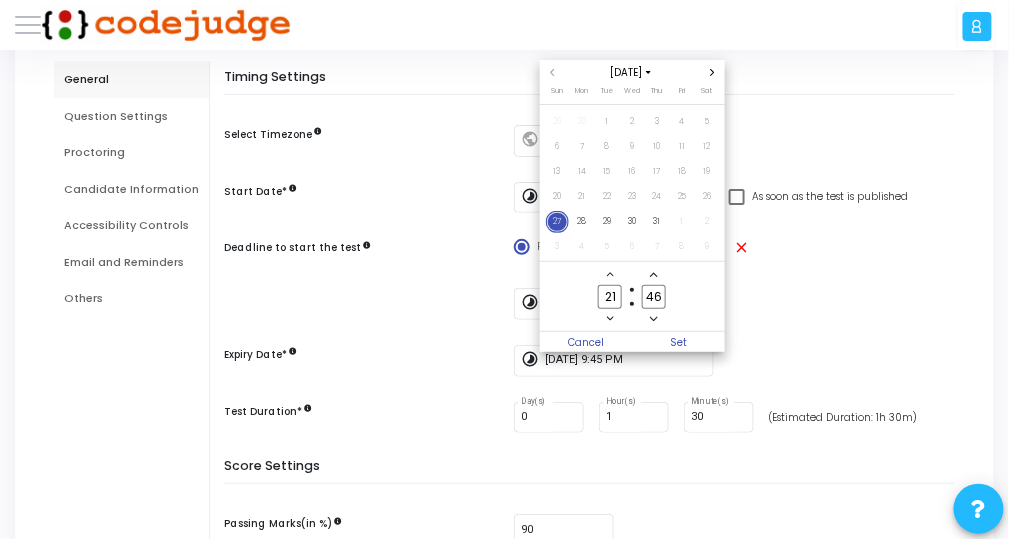 click 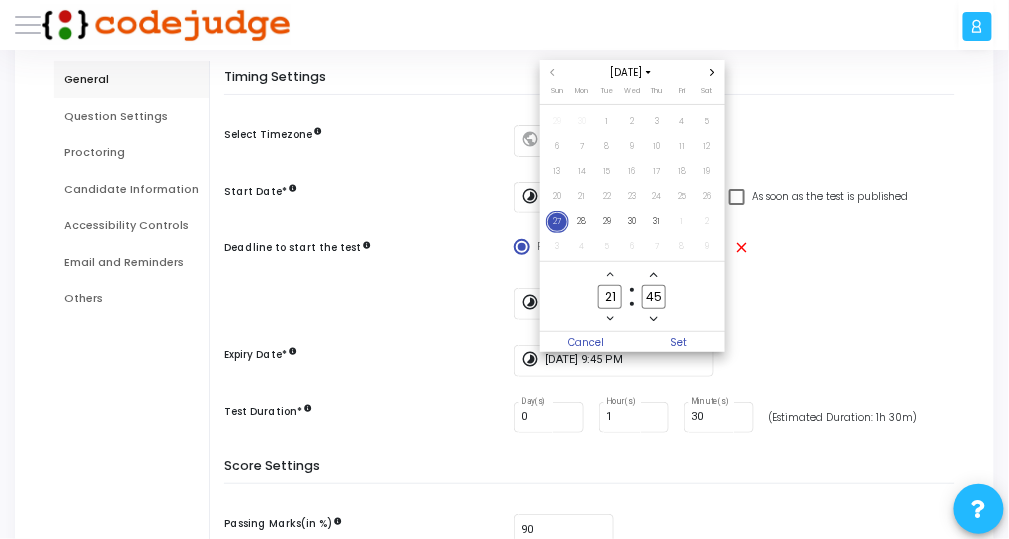 click 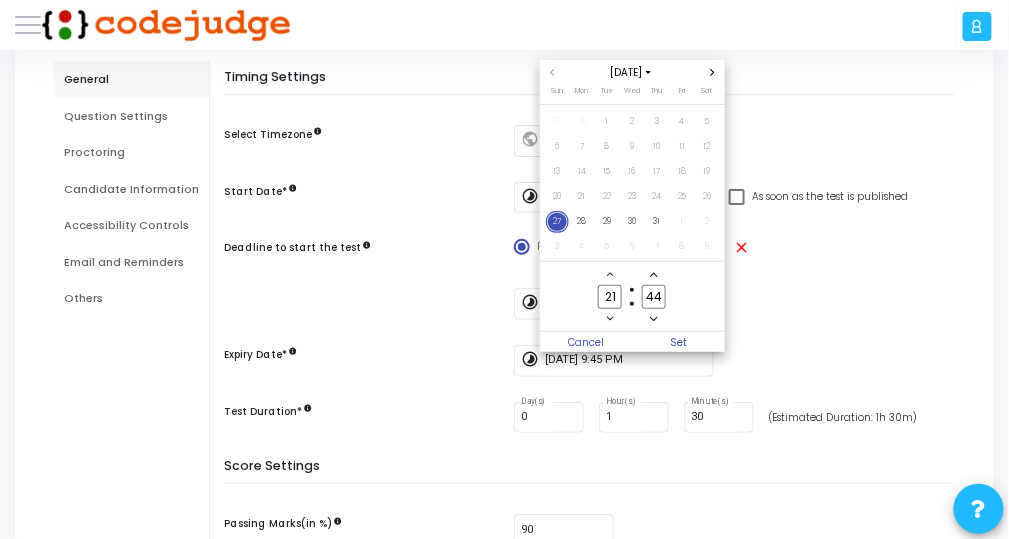 click 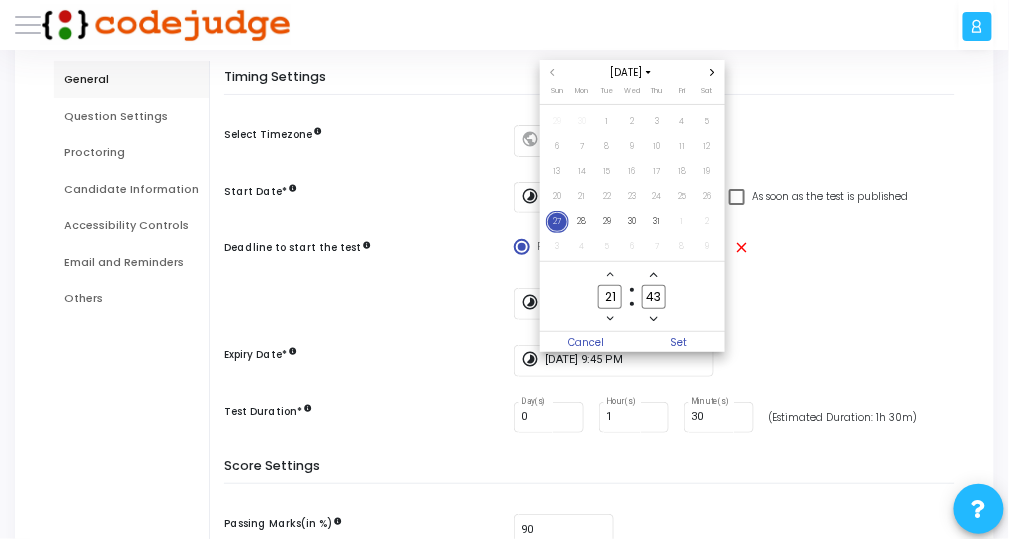 click 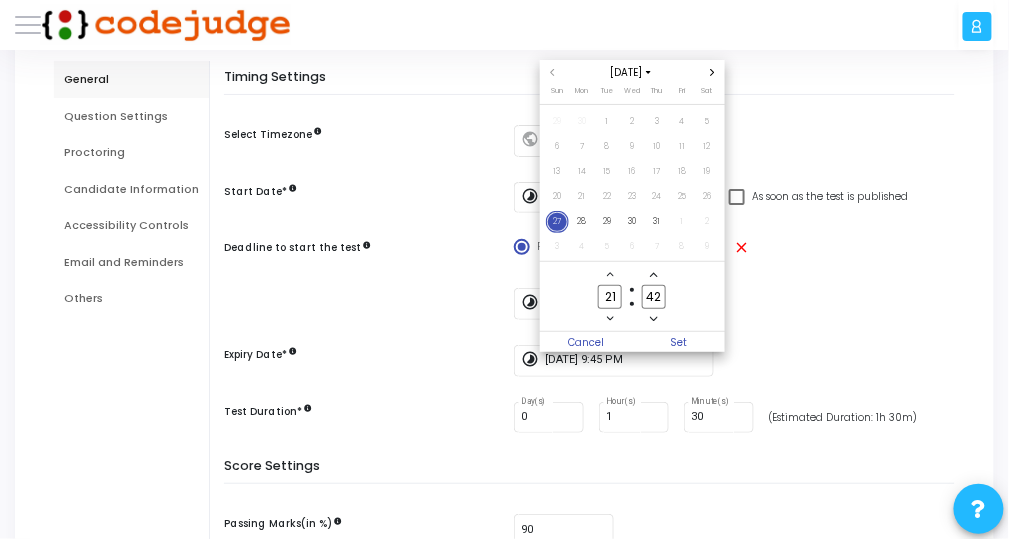 click 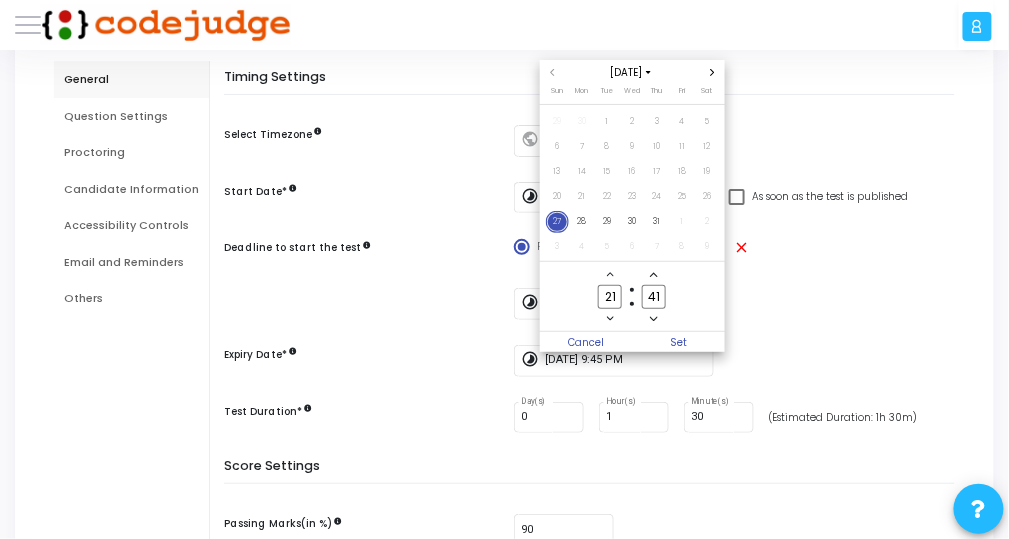click 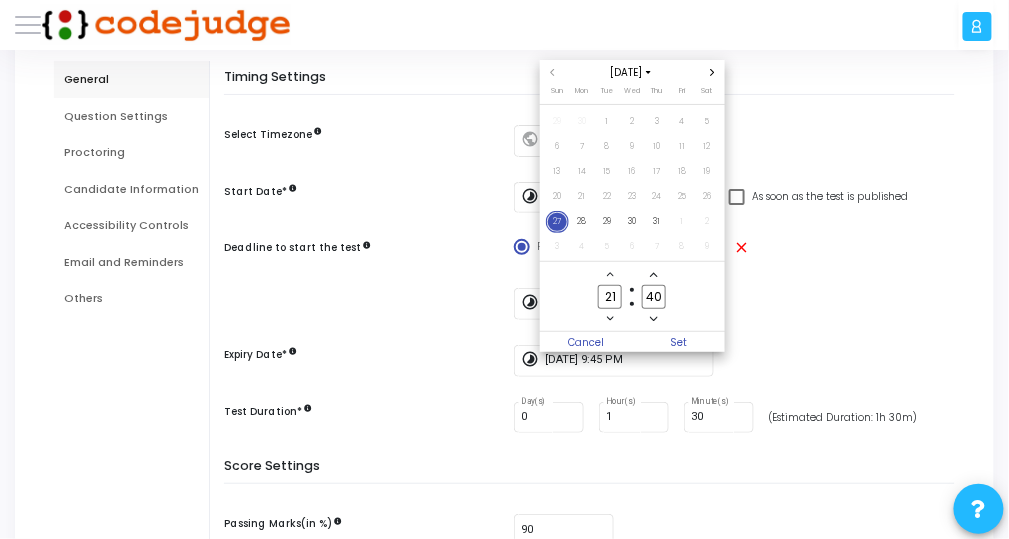 click 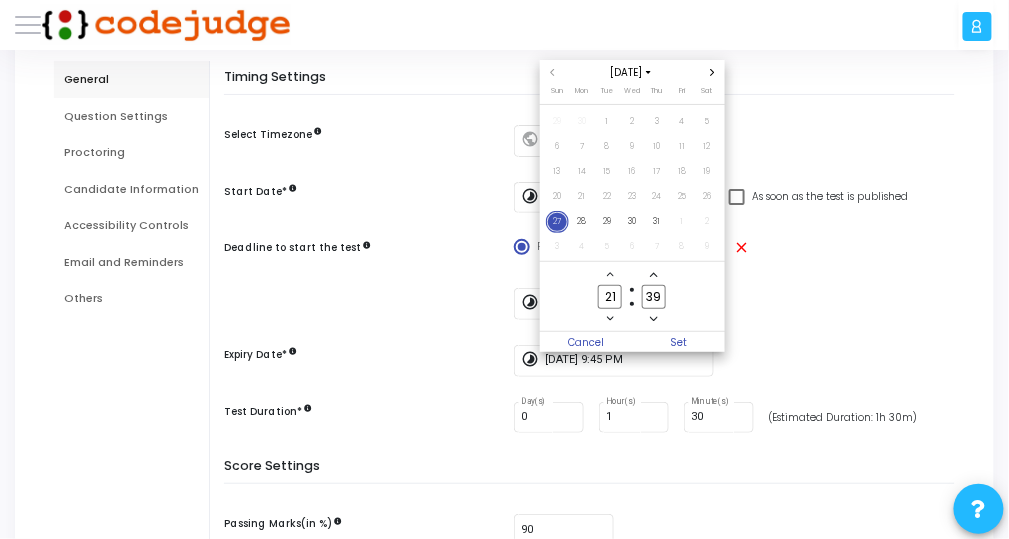 click 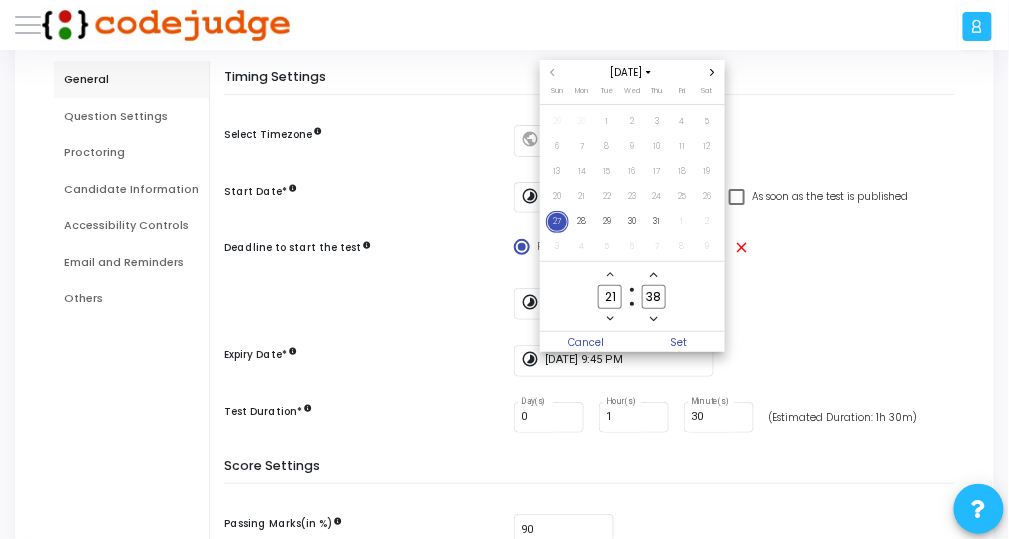 click 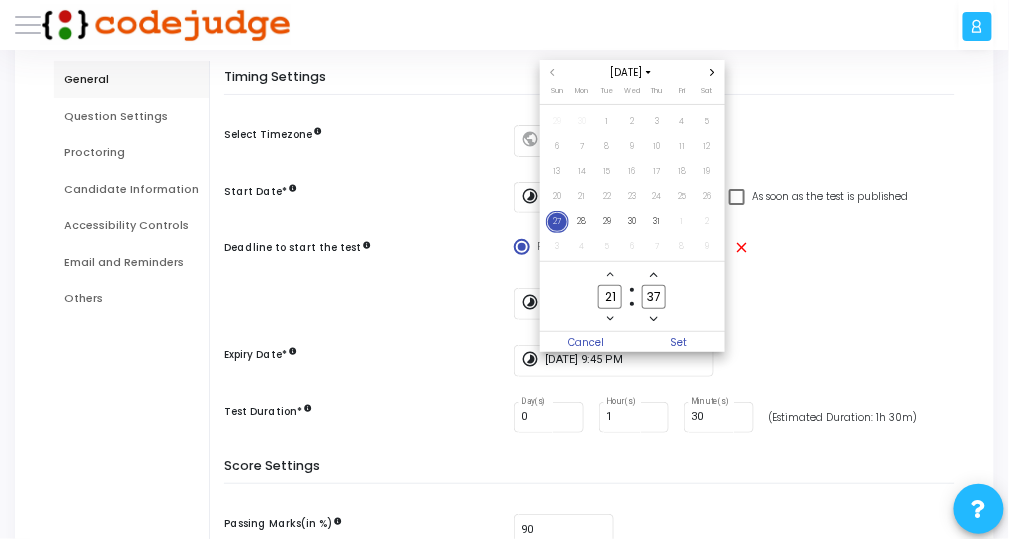 click 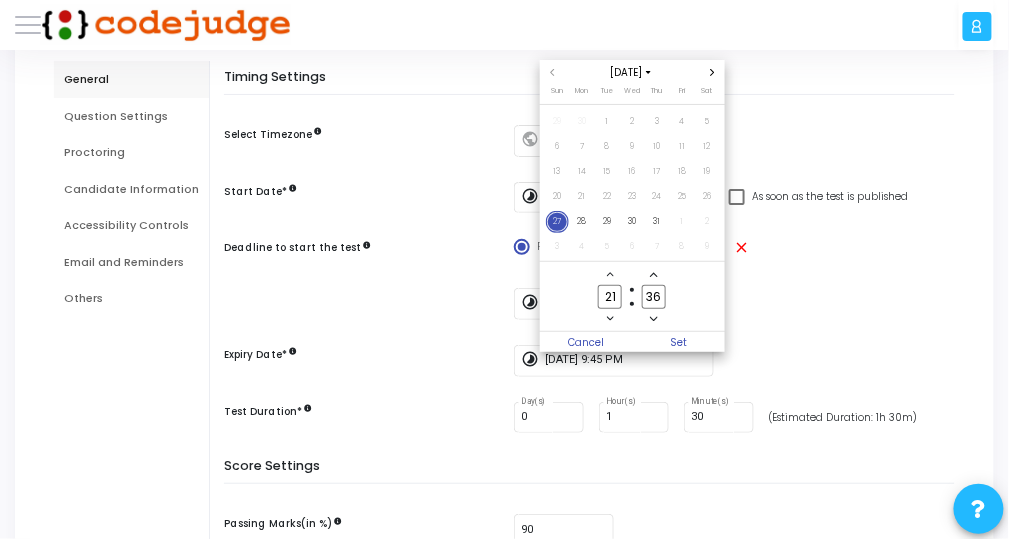 click 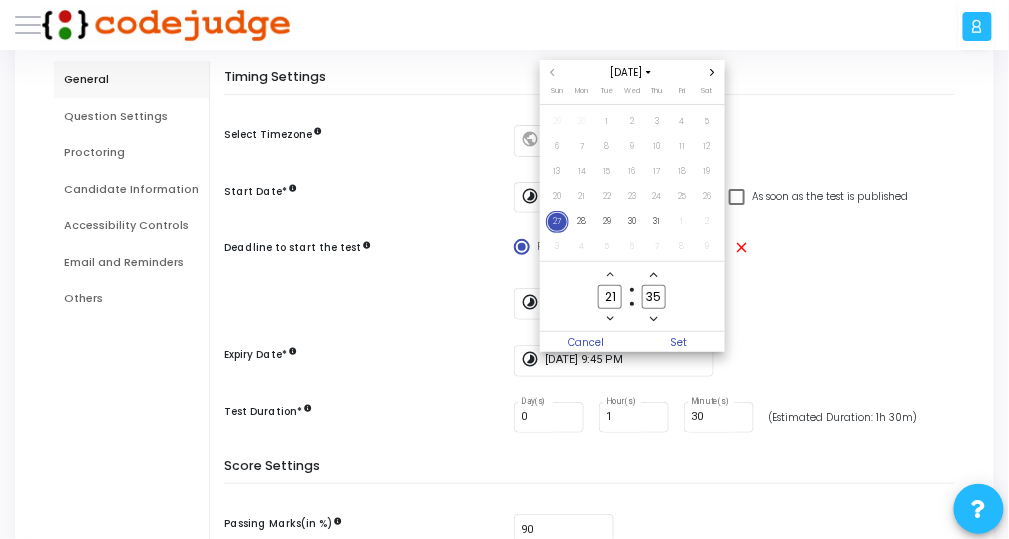 click 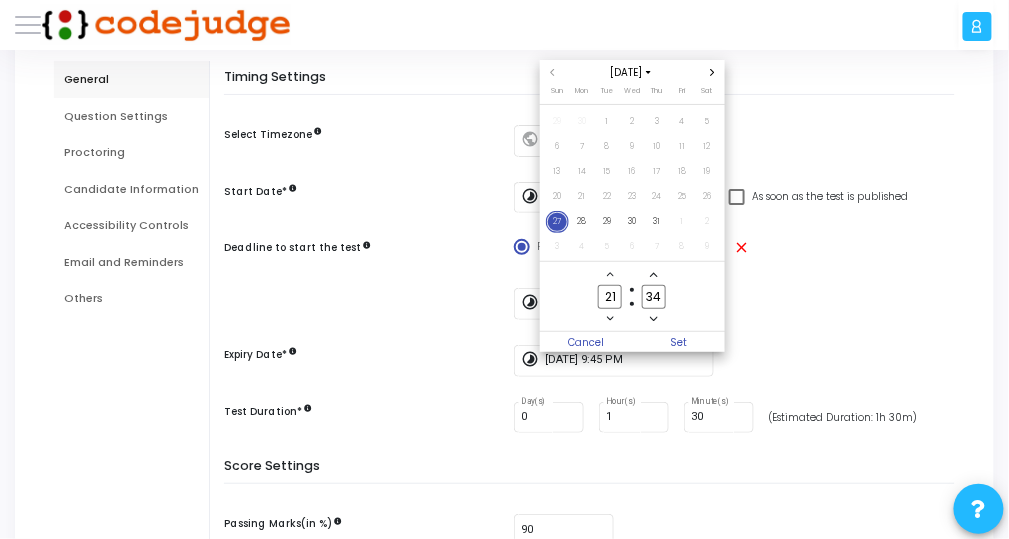 click 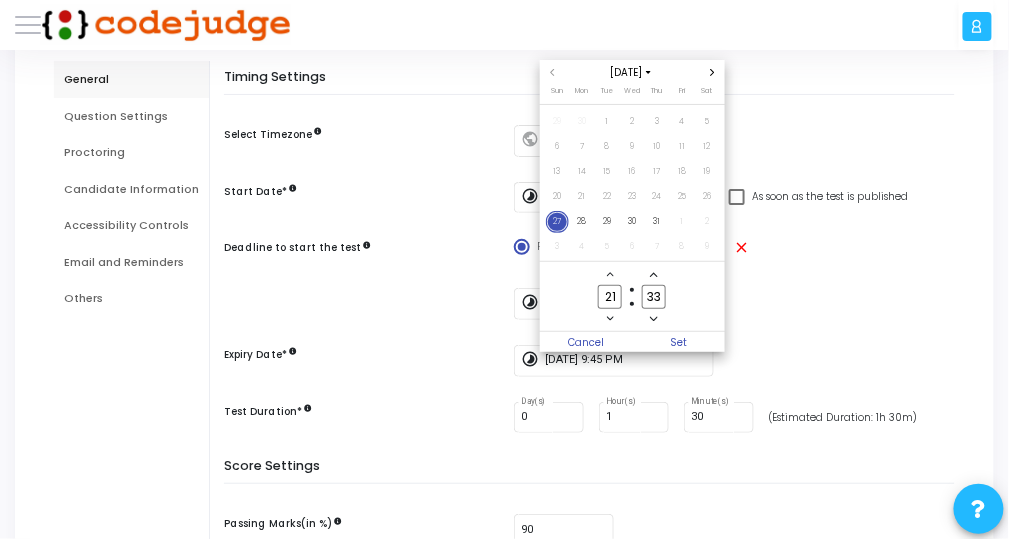 click 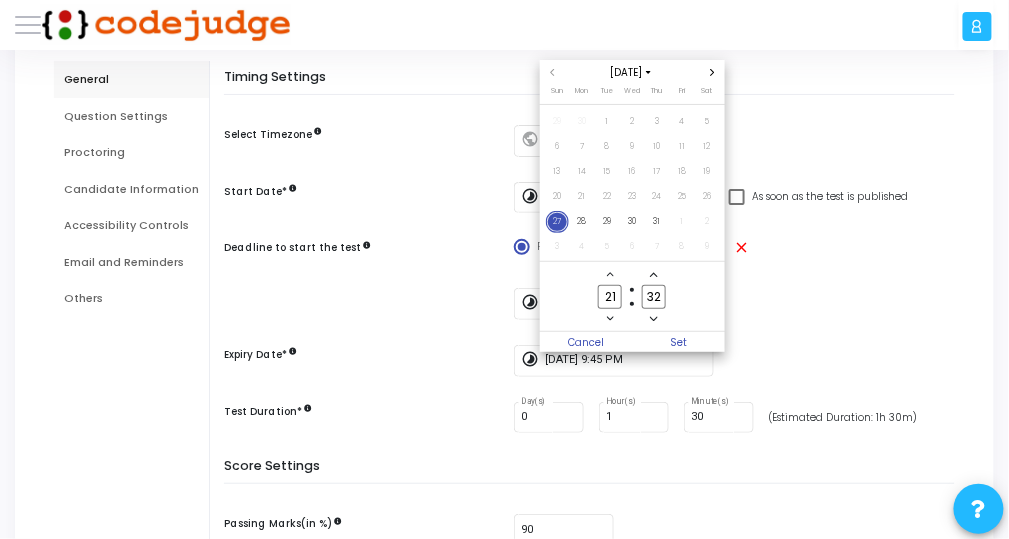click 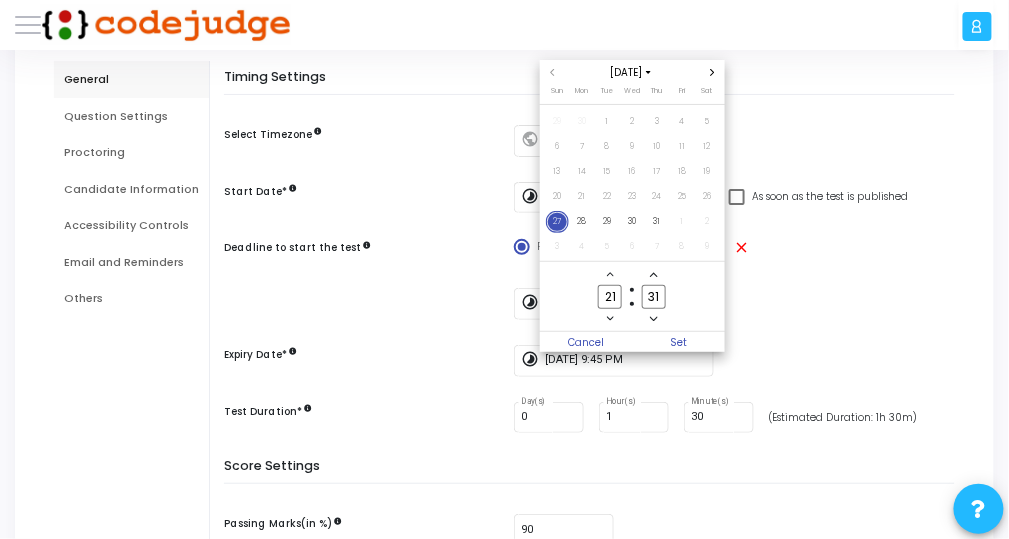 click 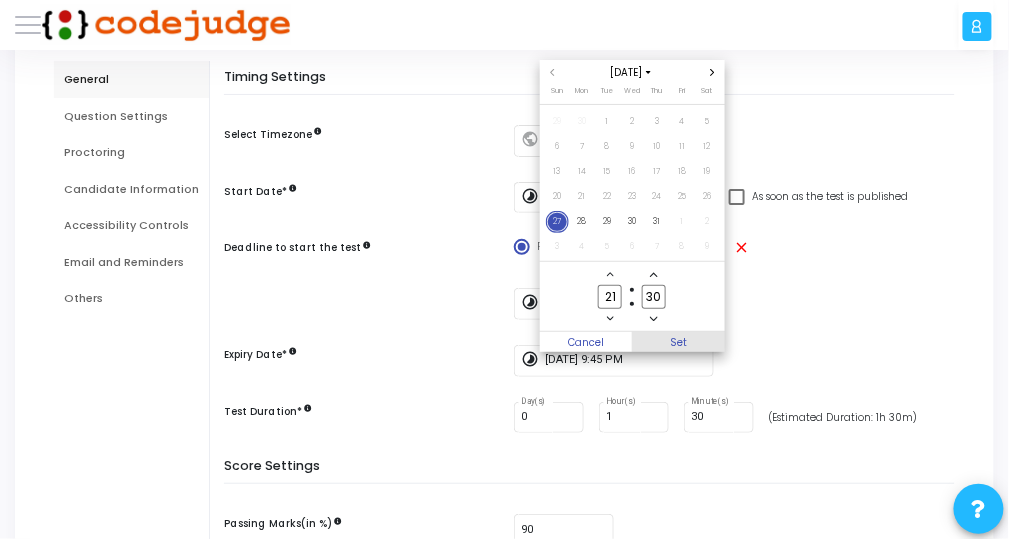 click on "Set" at bounding box center (678, 342) 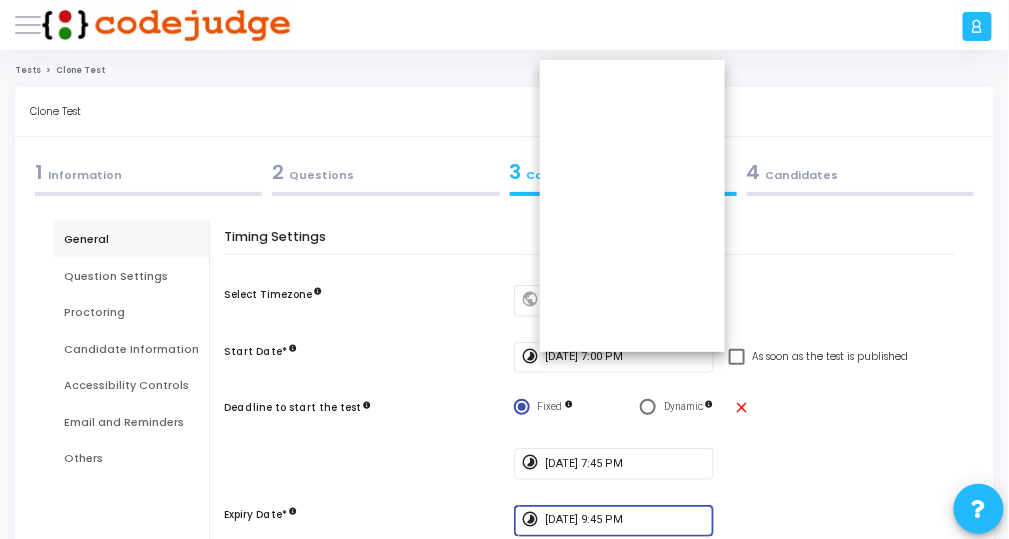 type on "7/27/2025, 9:30 PM" 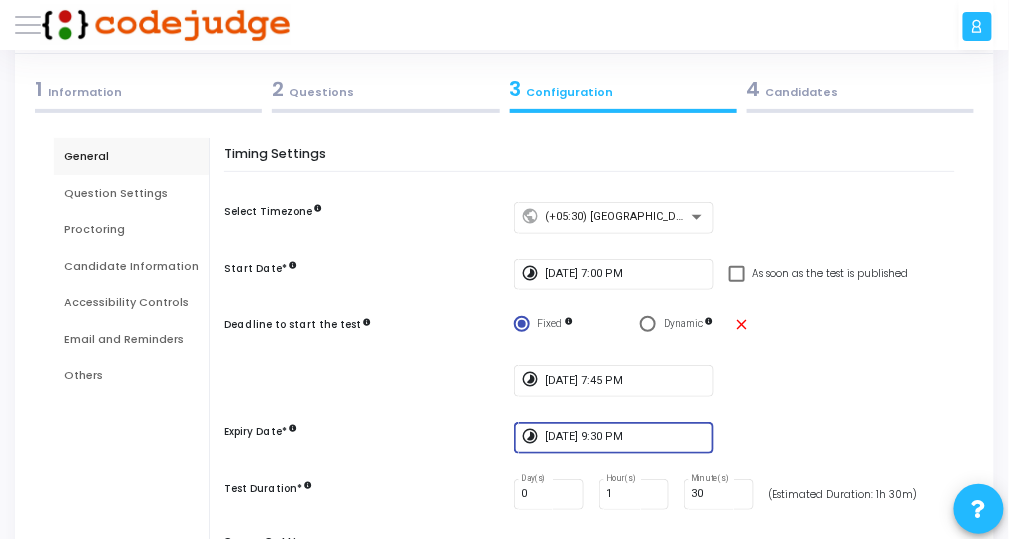 scroll, scrollTop: 82, scrollLeft: 0, axis: vertical 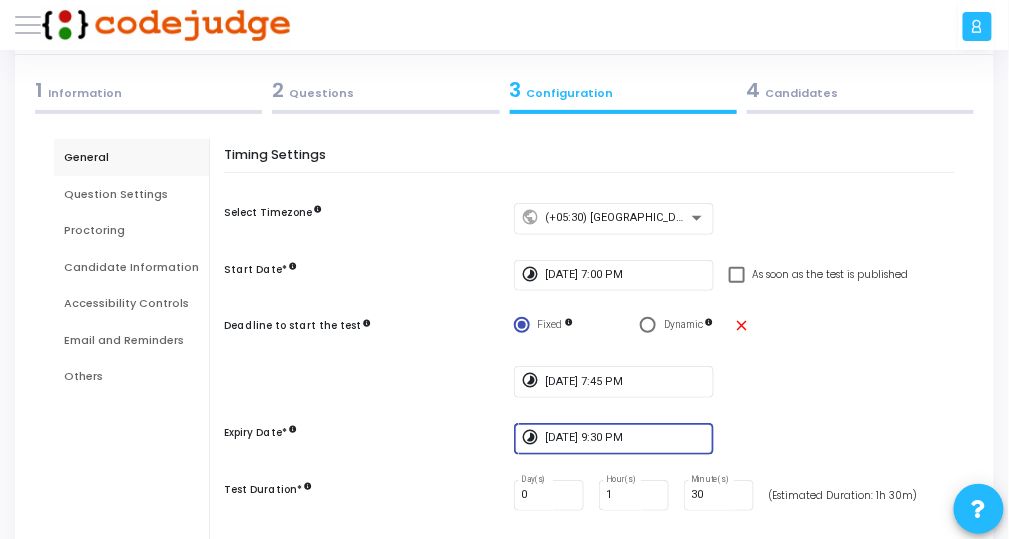 click on "Proctoring" at bounding box center [131, 230] 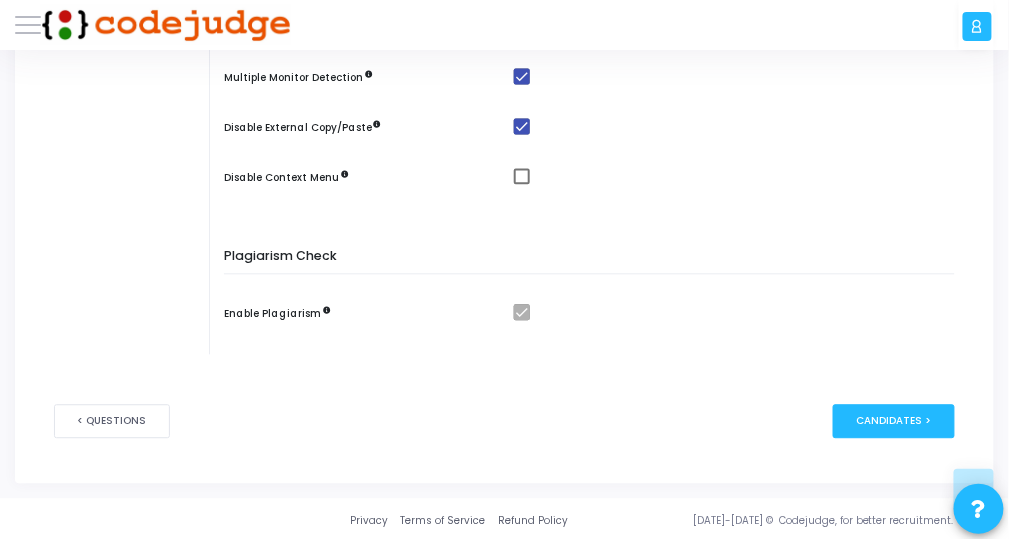 click on "Candidates >" at bounding box center (894, 421) 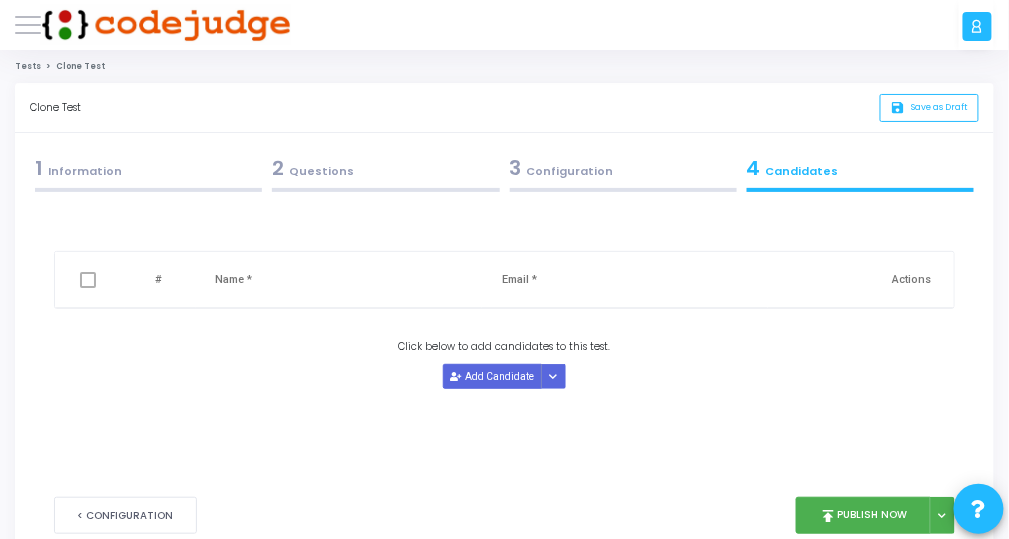 scroll, scrollTop: 0, scrollLeft: 0, axis: both 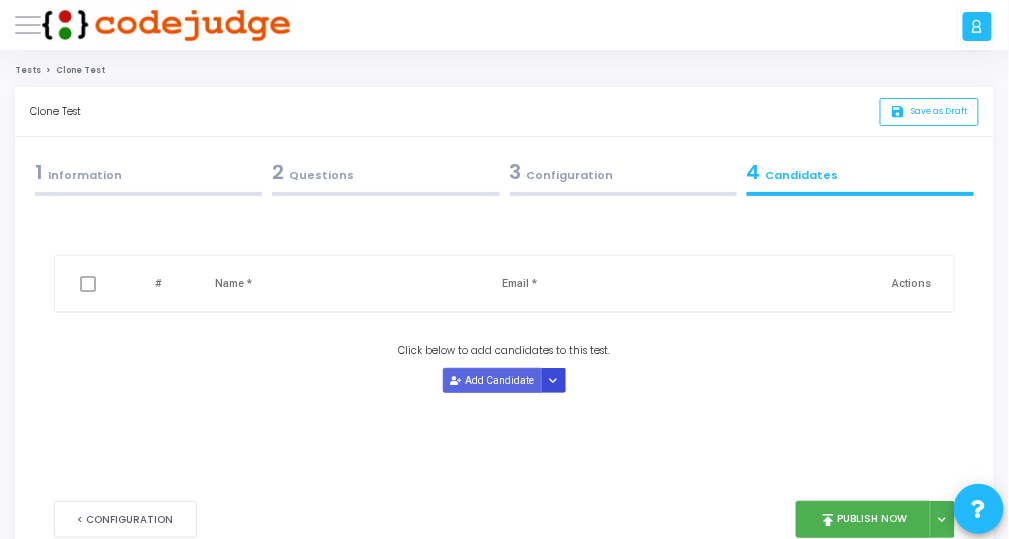 click at bounding box center [553, 380] 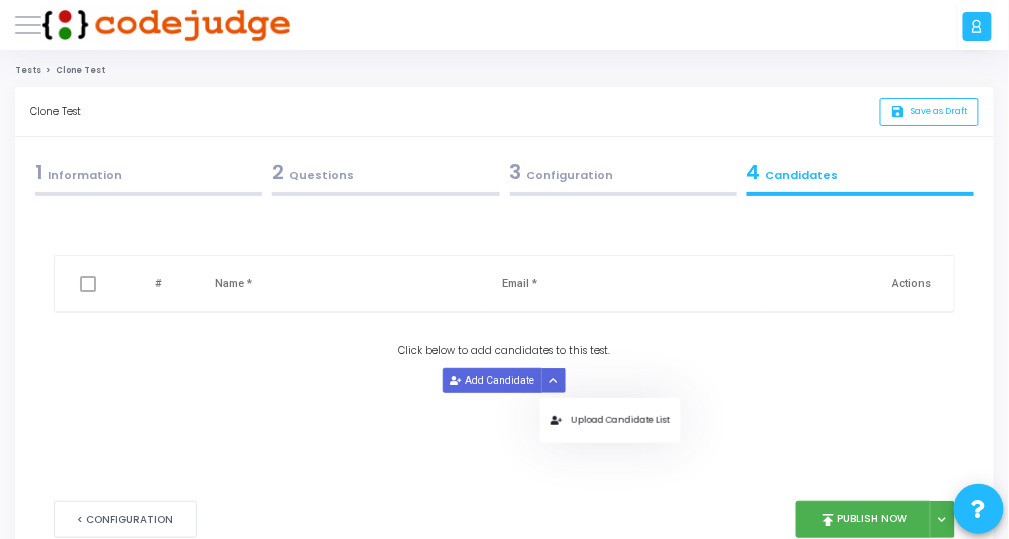 click on "Upload Candidate List" at bounding box center [610, 420] 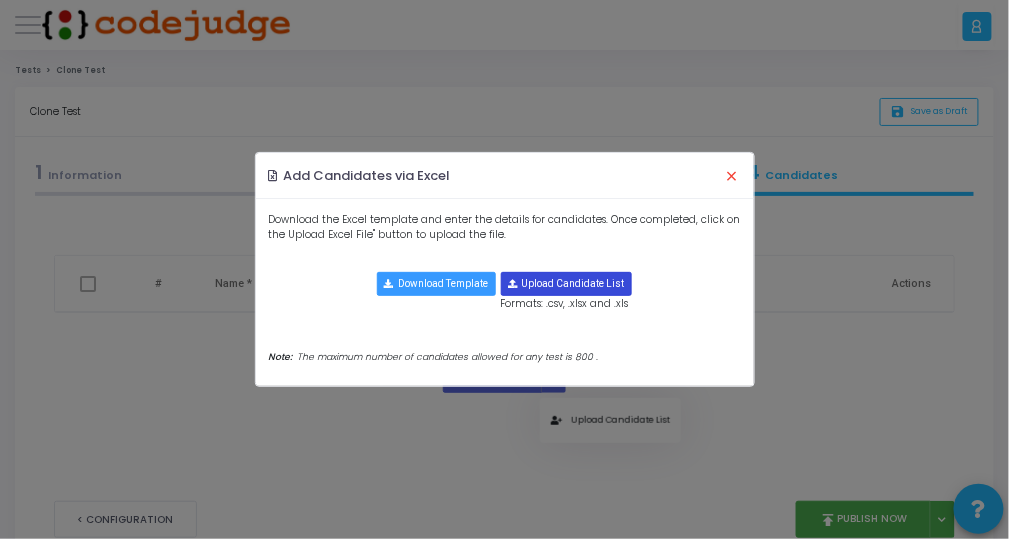click at bounding box center [567, 284] 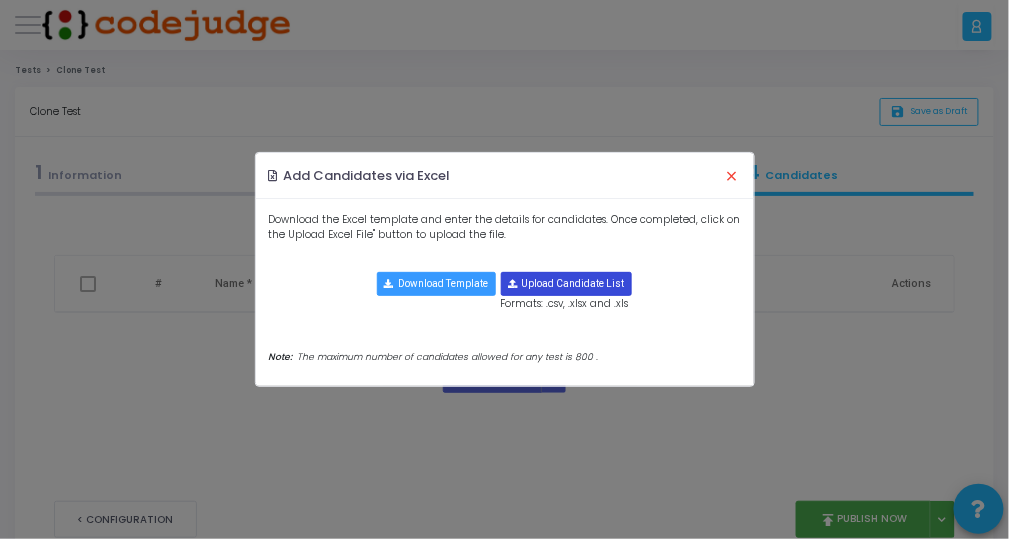type on "C:\fakepath\27th July.xlsx" 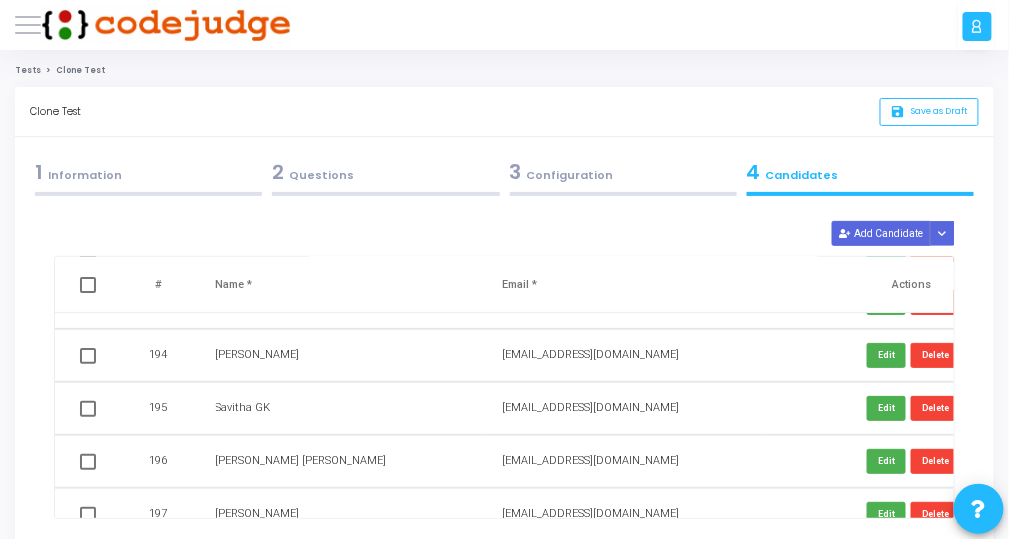 scroll, scrollTop: 10014, scrollLeft: 0, axis: vertical 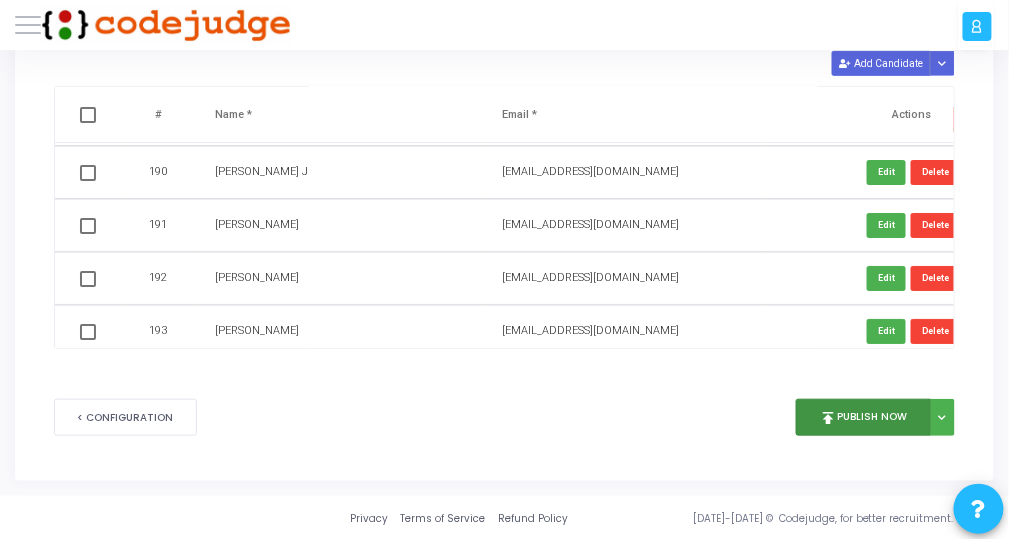 click on "publish  Publish Now" at bounding box center (863, 417) 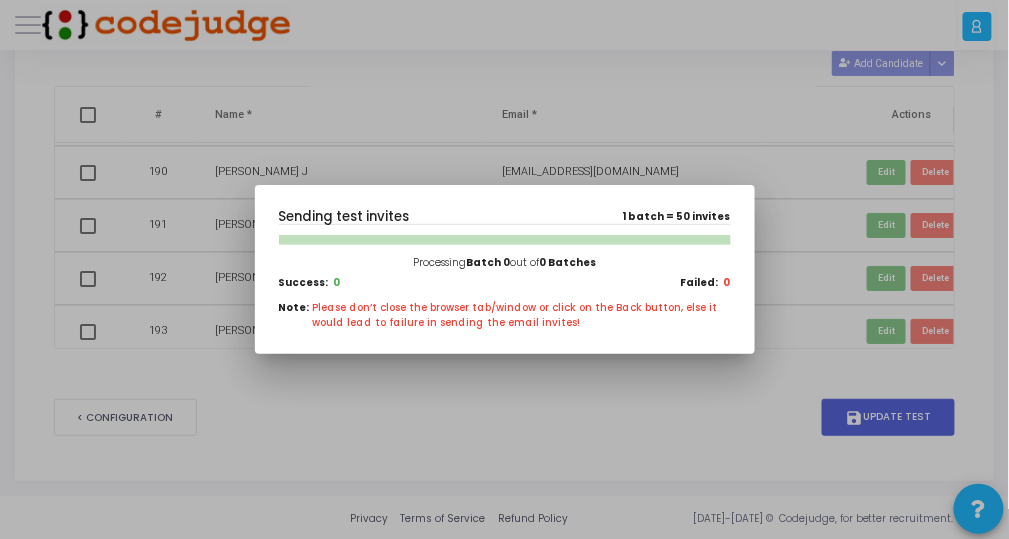 scroll, scrollTop: 0, scrollLeft: 0, axis: both 